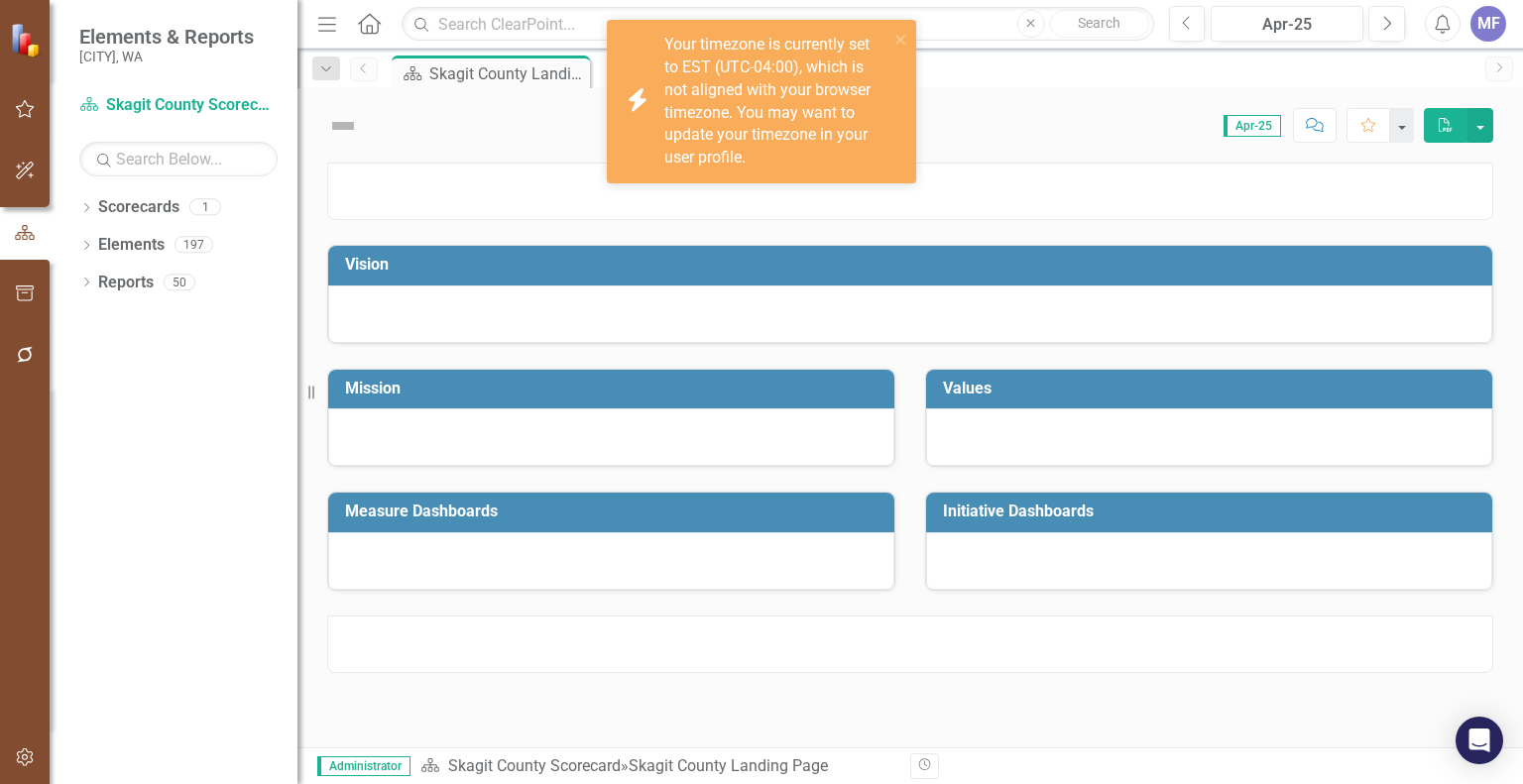 scroll, scrollTop: 0, scrollLeft: 0, axis: both 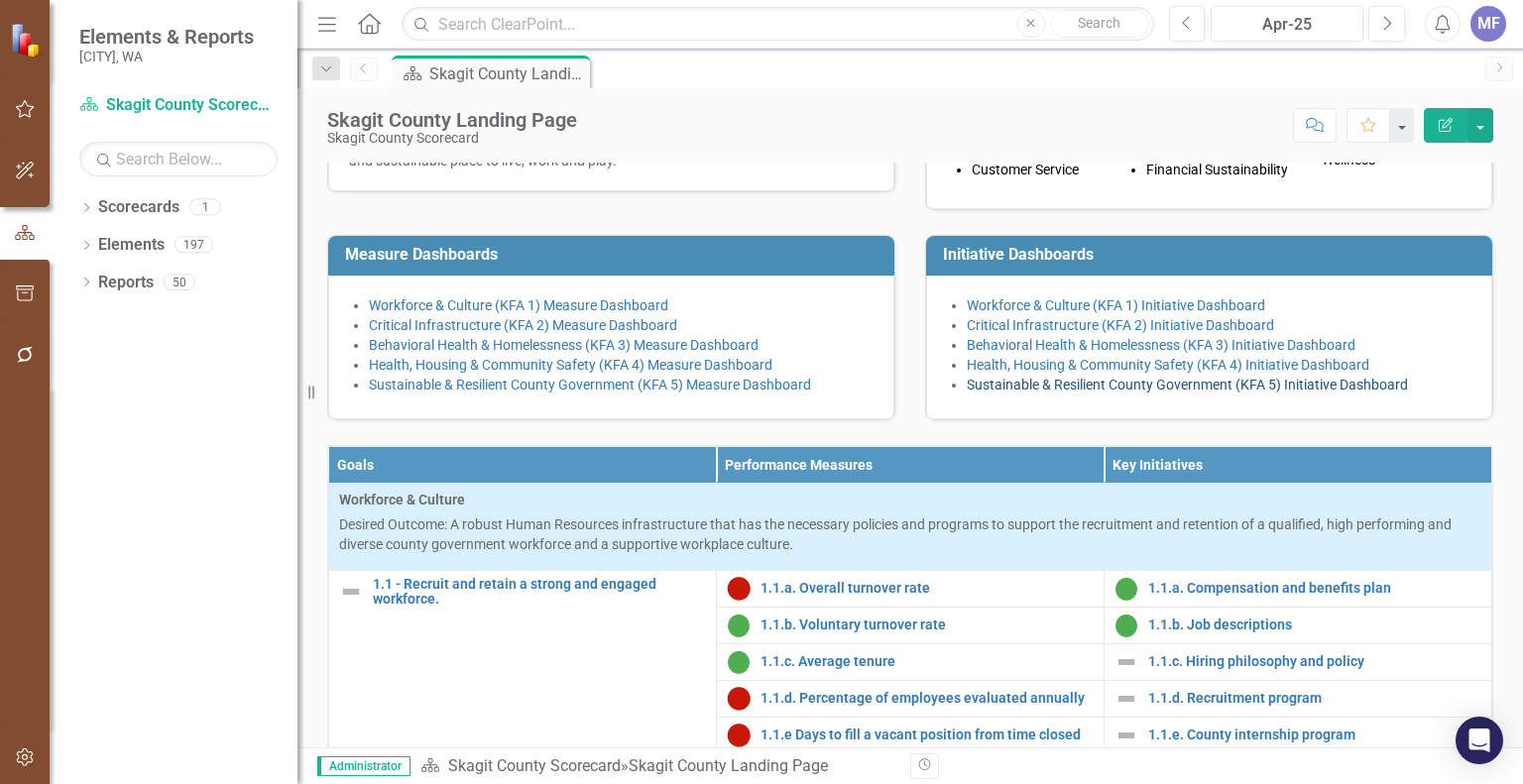 click on "Sustainable & Resilient County Government (KFA 5) Initiative Dashboard" at bounding box center [1187, 385] 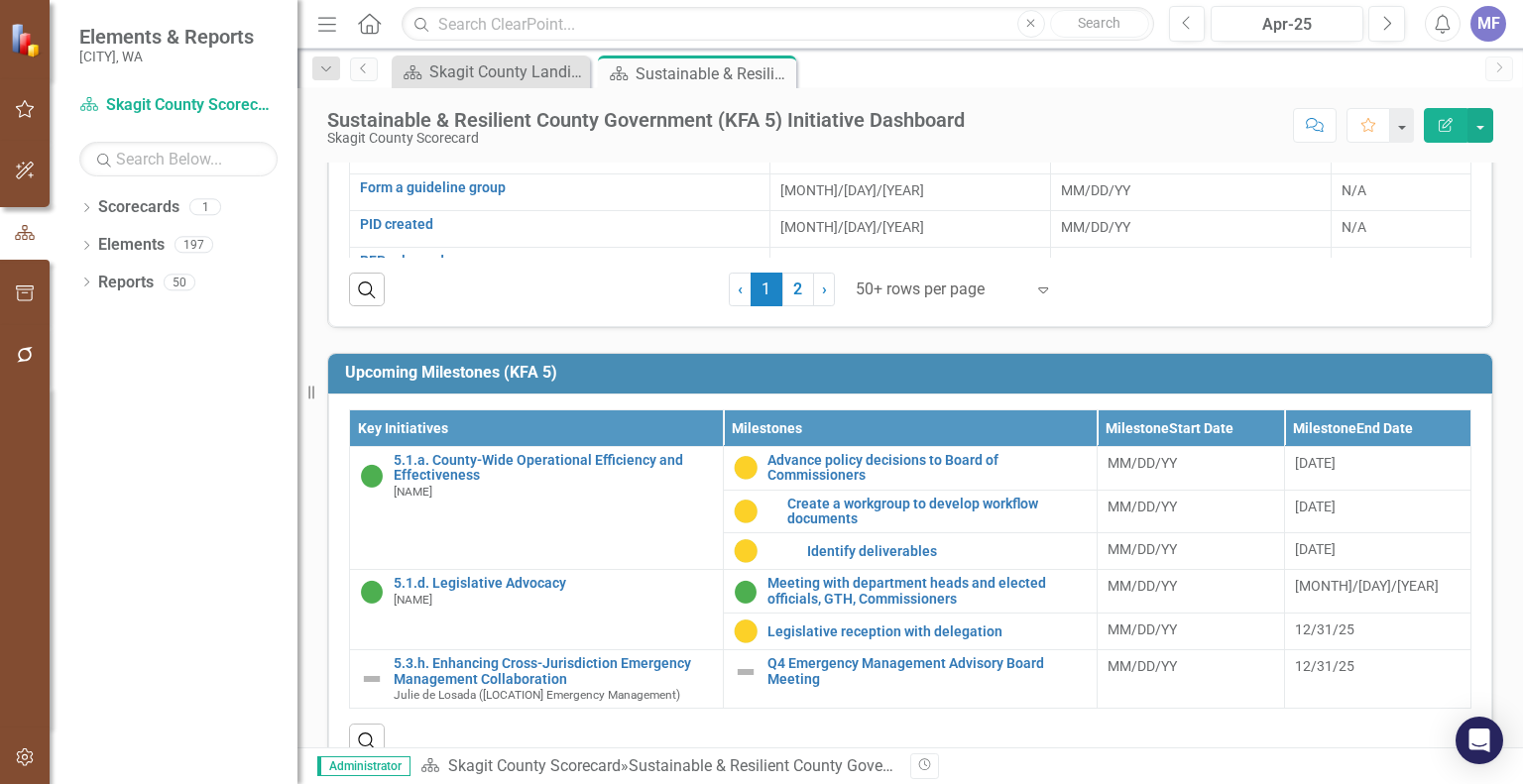 scroll, scrollTop: 1000, scrollLeft: 0, axis: vertical 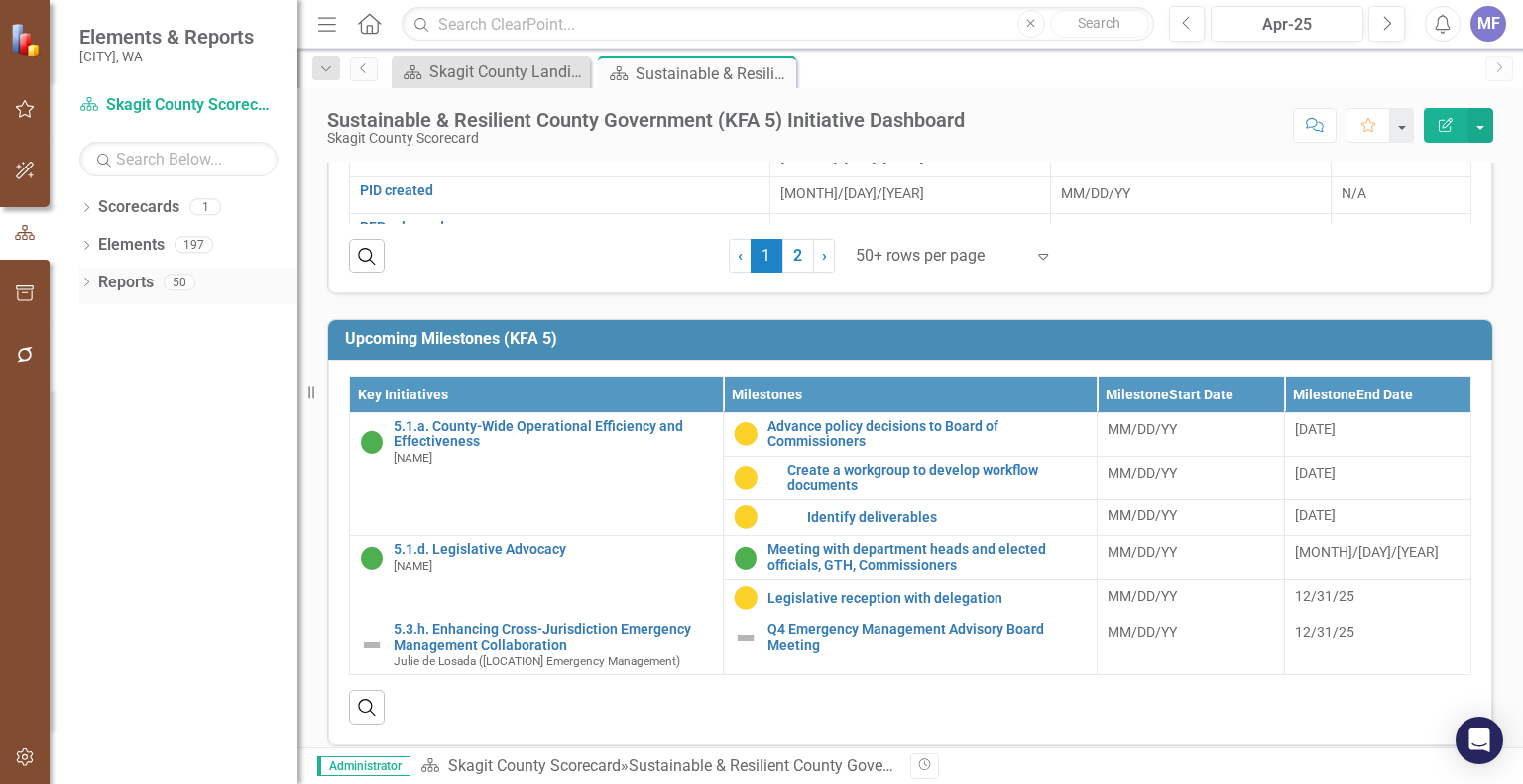 click on "Reports" at bounding box center [126, 282] 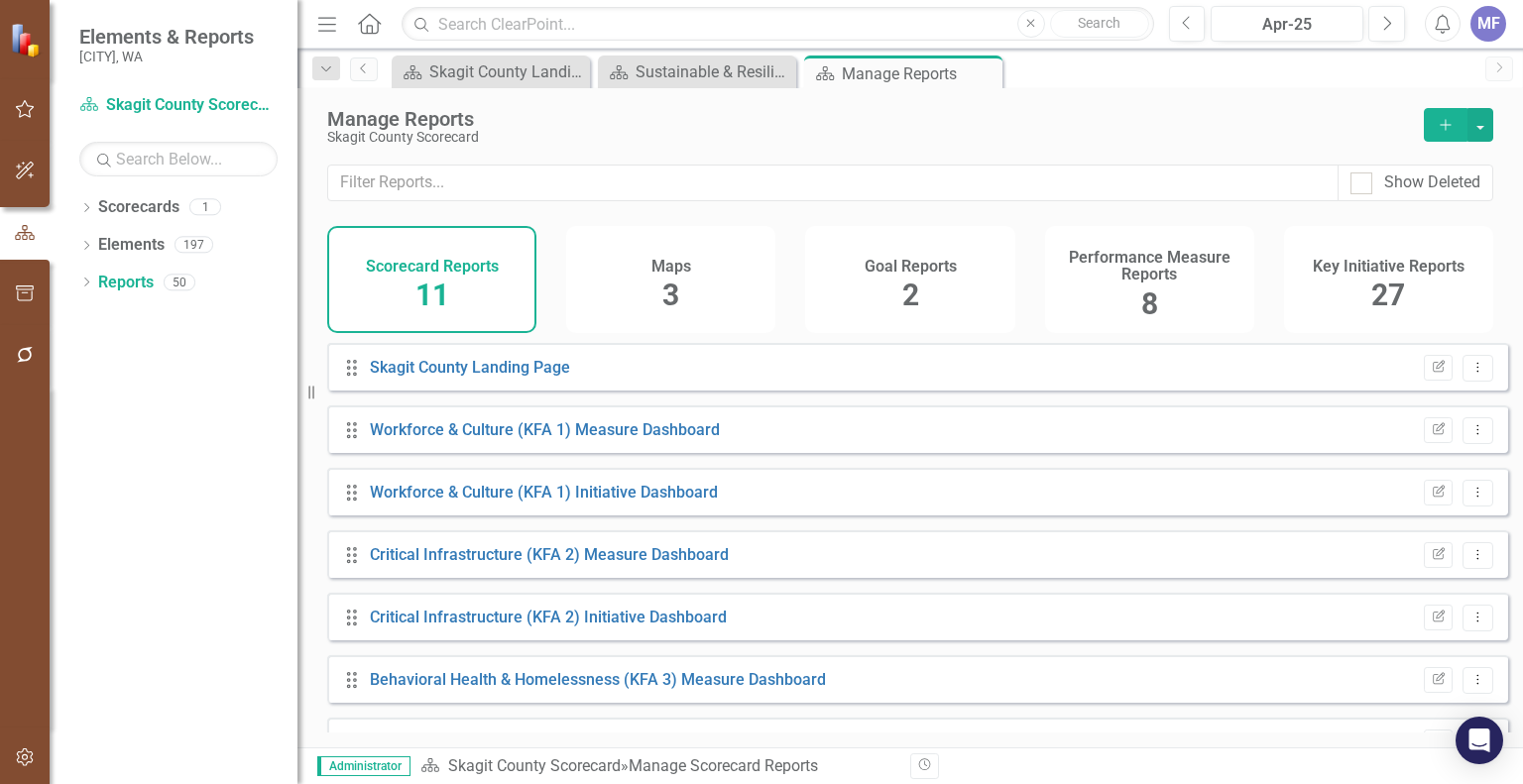 click on "Performance Measure Reports" at bounding box center (1149, 266) 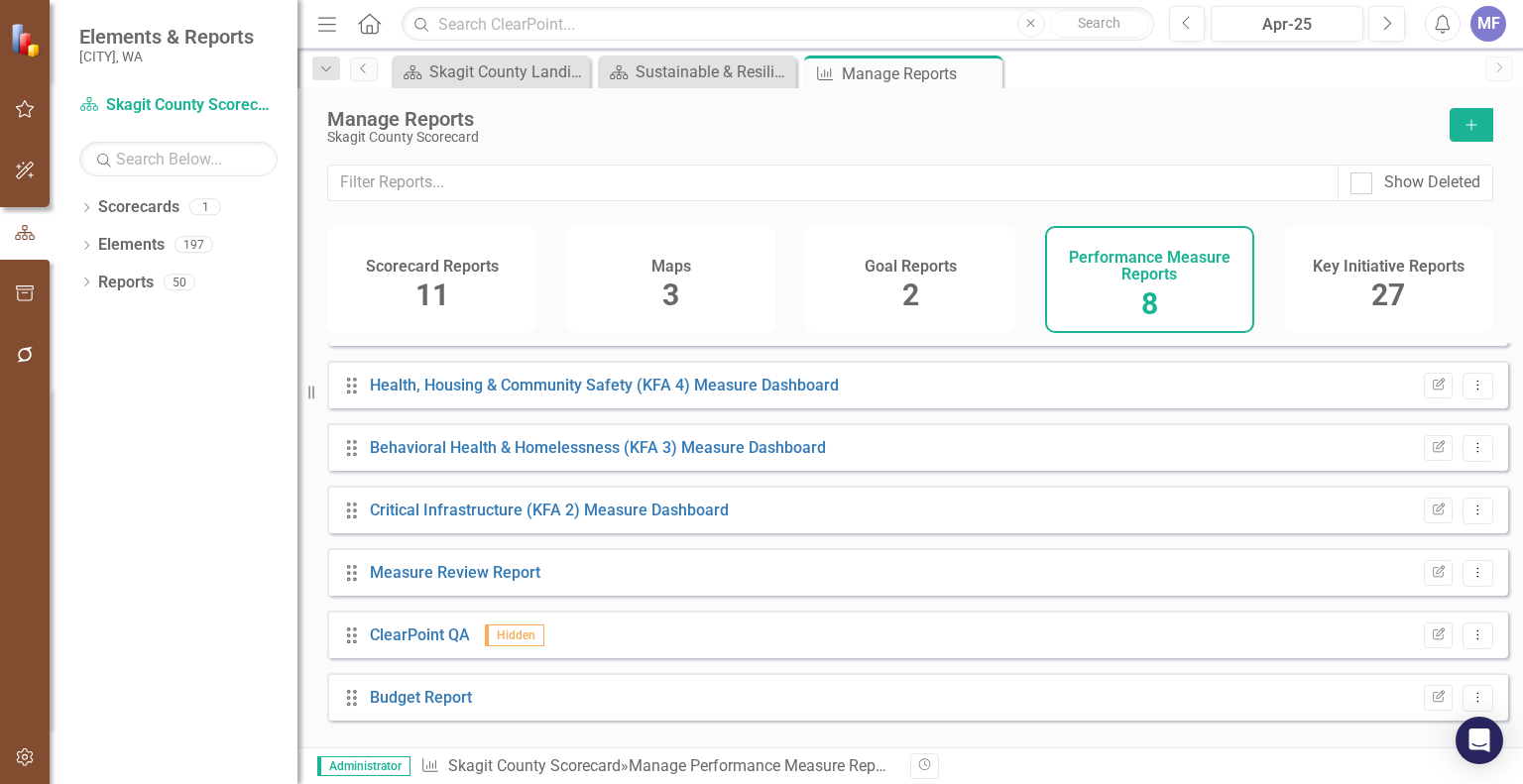 scroll, scrollTop: 109, scrollLeft: 0, axis: vertical 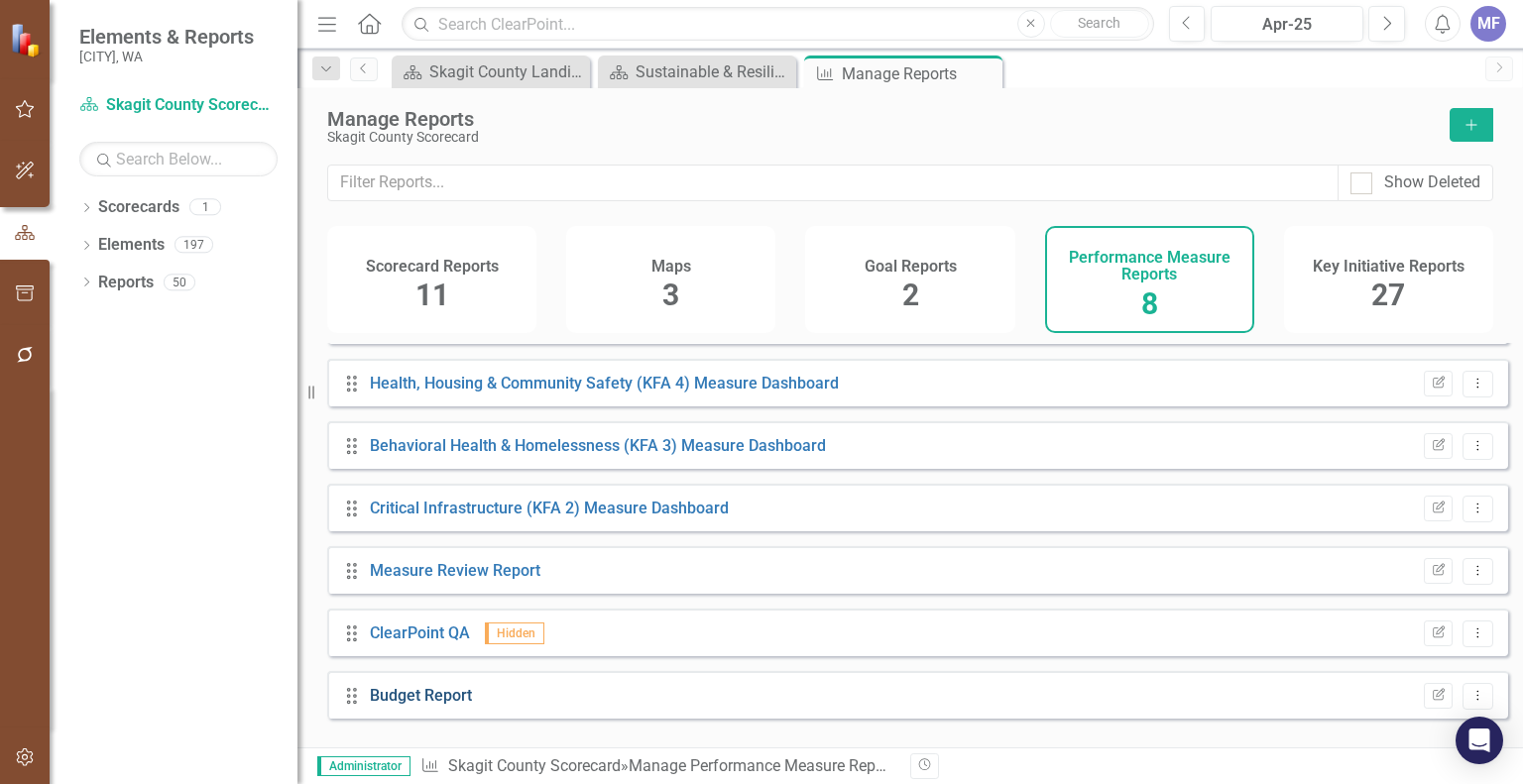 click on "Budget Report" at bounding box center [420, 695] 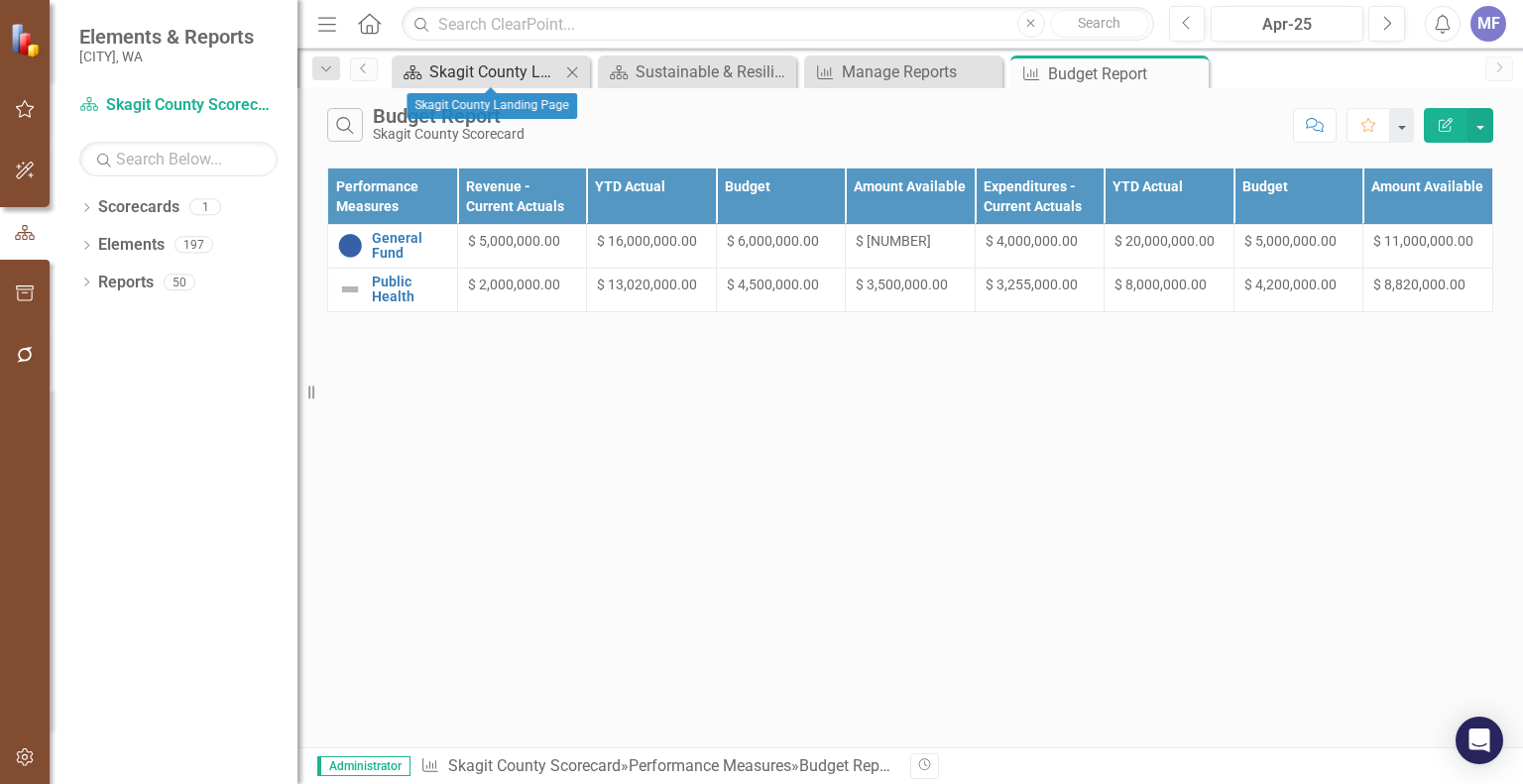 click on "[COUNTY] County Landing Page" at bounding box center [495, 71] 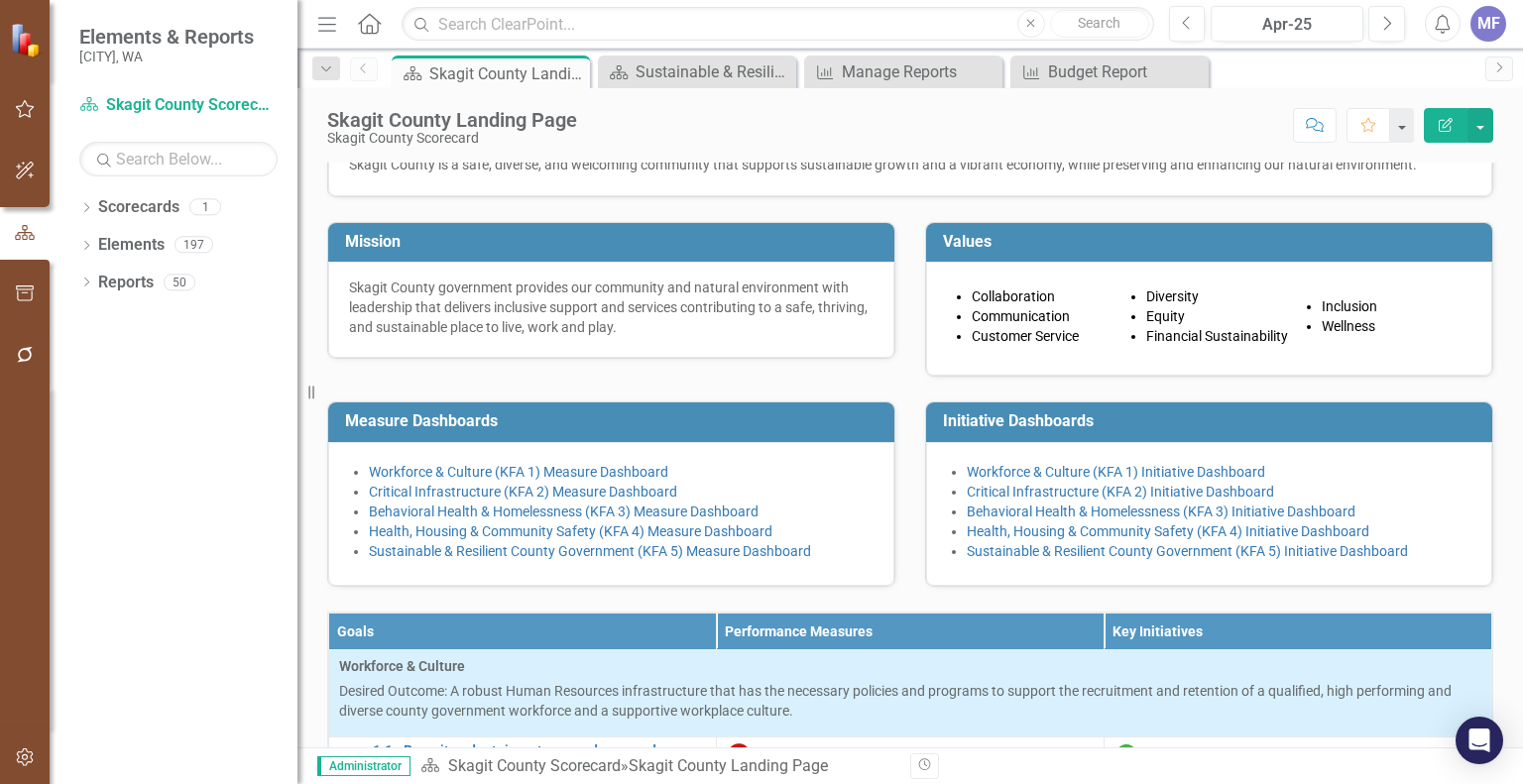 scroll, scrollTop: 0, scrollLeft: 0, axis: both 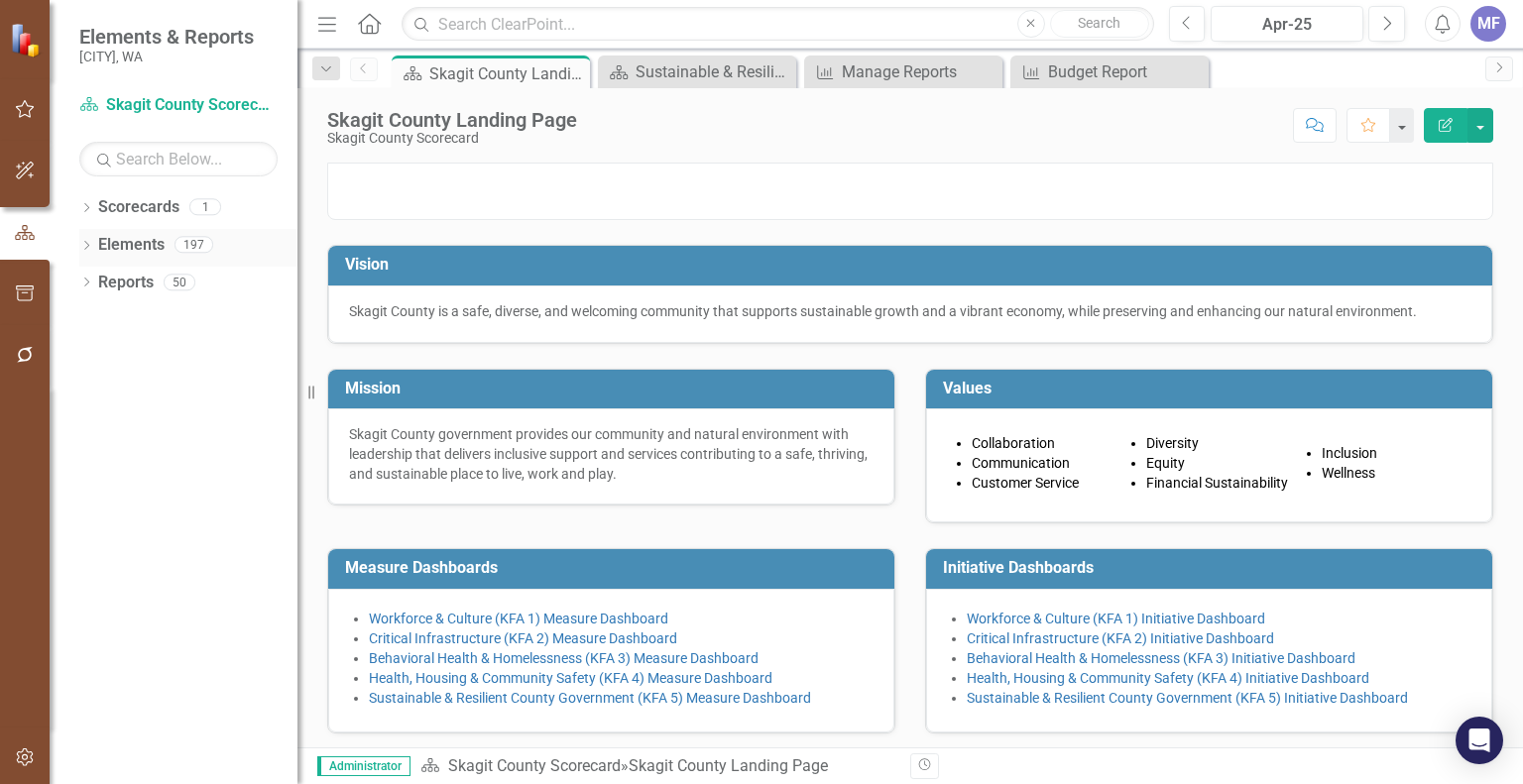 click on "Elements" at bounding box center [131, 245] 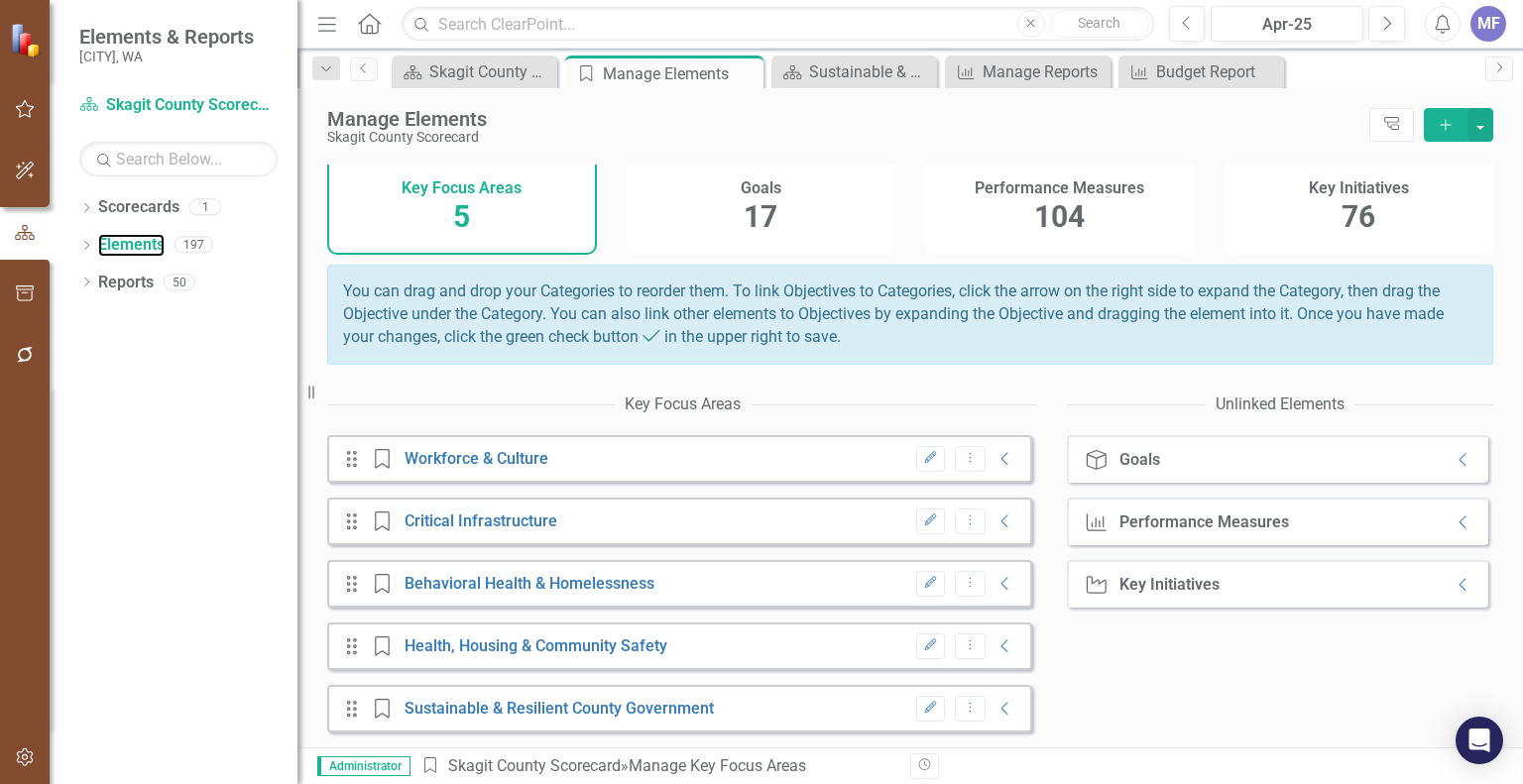 scroll, scrollTop: 90, scrollLeft: 0, axis: vertical 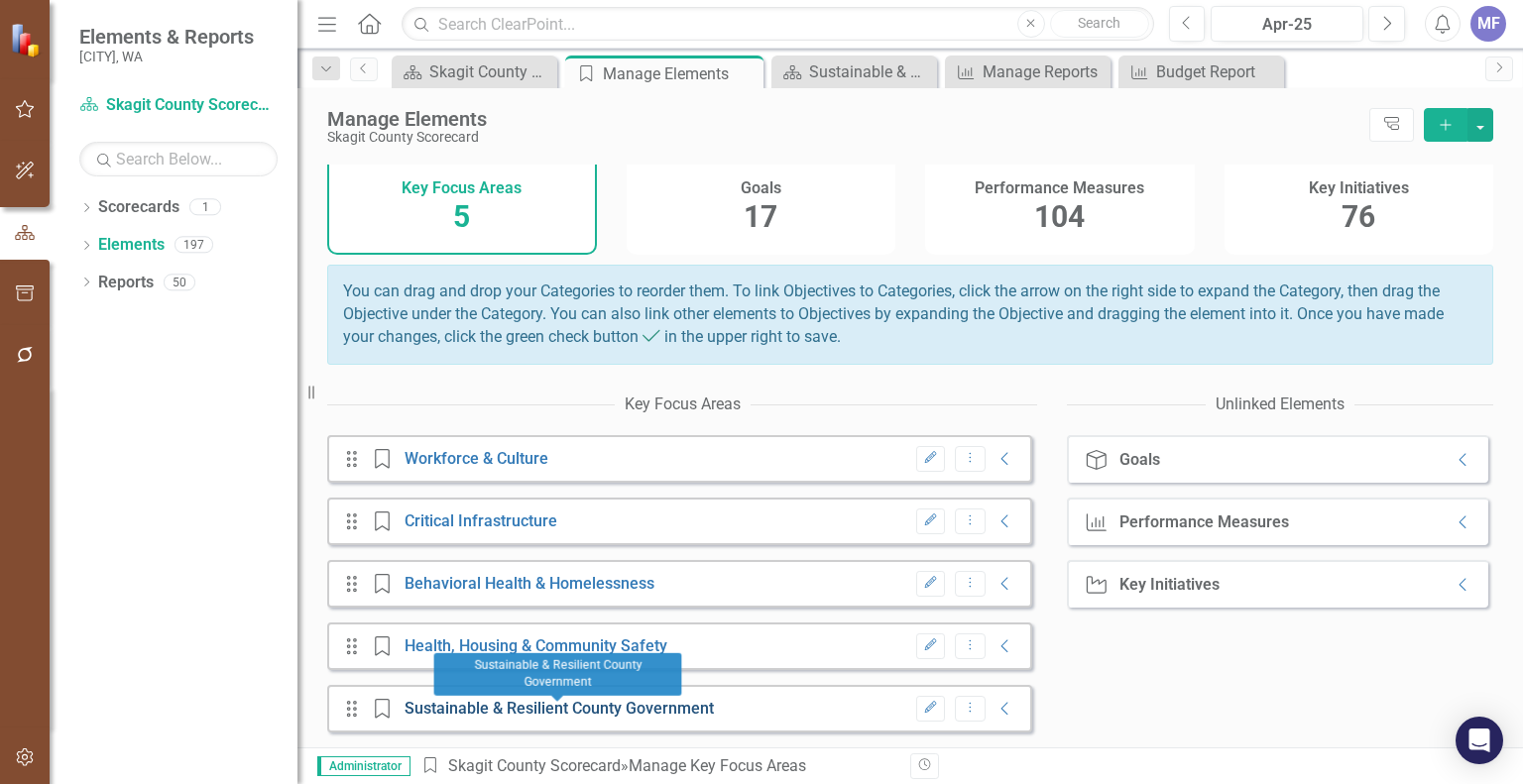 click on "Sustainable & Resilient County Government" at bounding box center (559, 708) 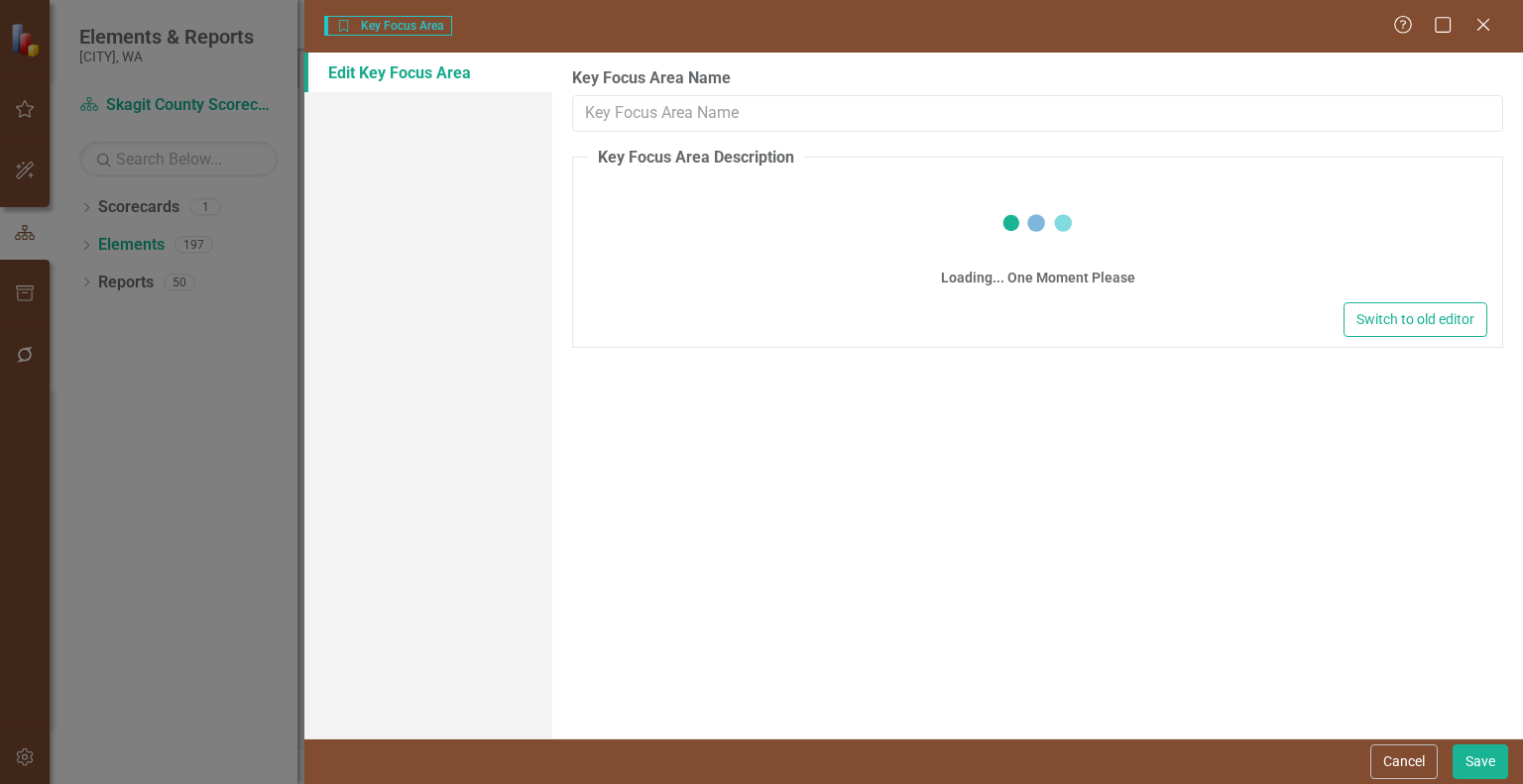type on "Sustainable & Resilient County Government" 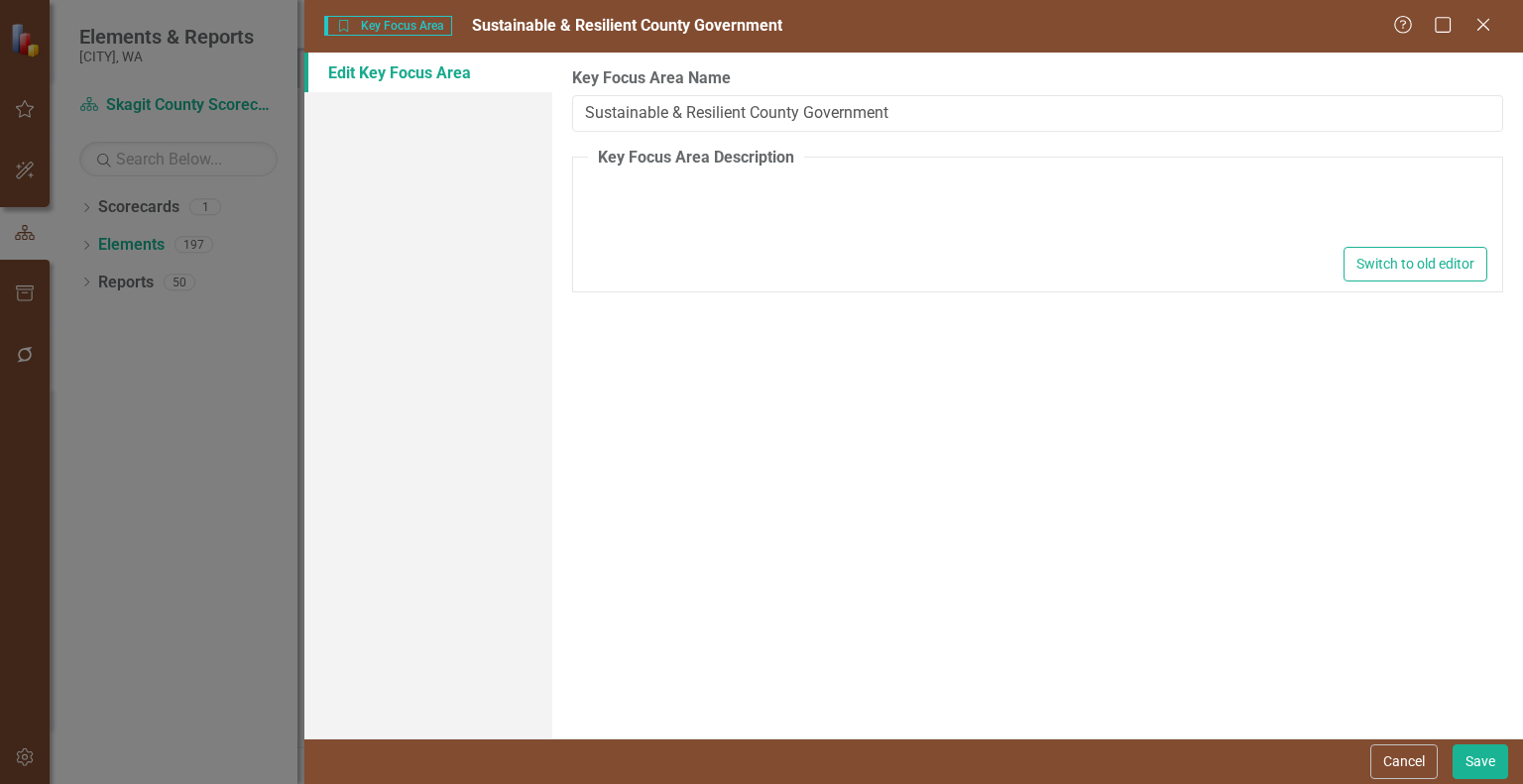 type on "<p>Desired Outcome: Skagit County is a flexible, effective, and transparent partner focused on delivering high quality services to residents and stakeholders. Skagit County must constantly reinforce a culture that supports data-driven, service oriented, collaborative and adaptable policies and services. Skagit County will be able to respond to and recover from any type of disaster or event, including health related pandemics and natural disasters such as a flood or fire. This includes sustainability practices and a commitment to the preservation of natural resource lands and the natural environment.</p>" 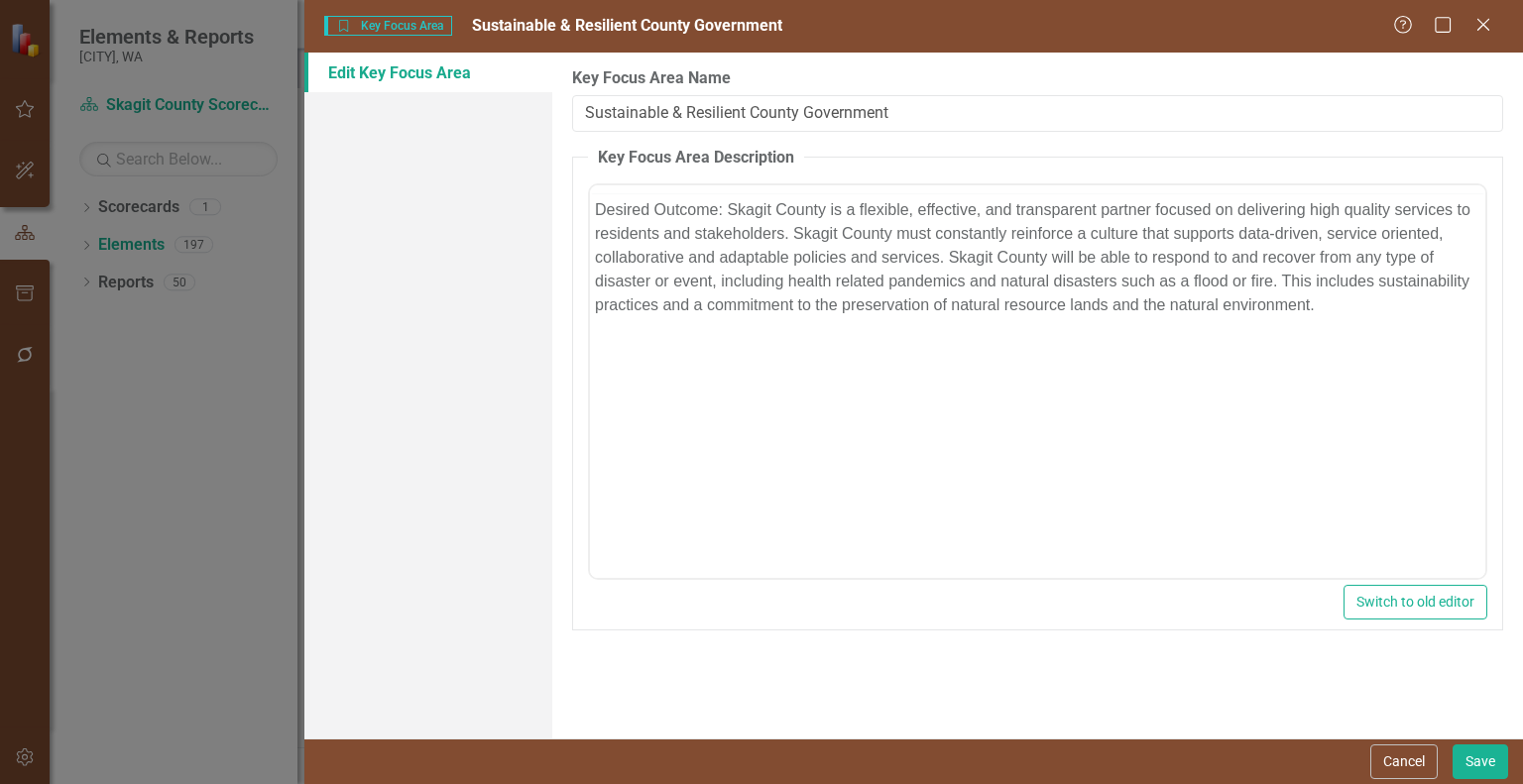 scroll, scrollTop: 0, scrollLeft: 0, axis: both 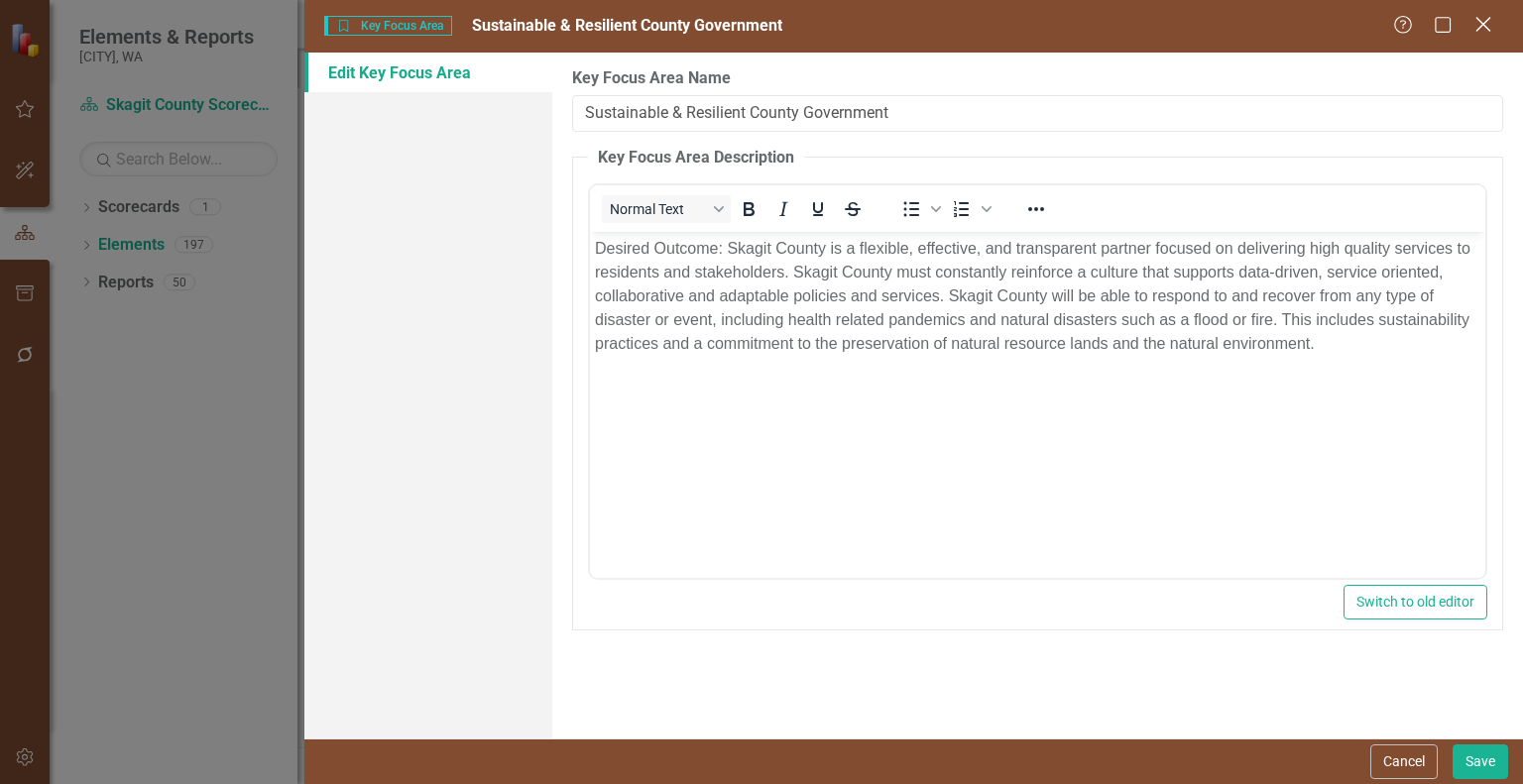 click 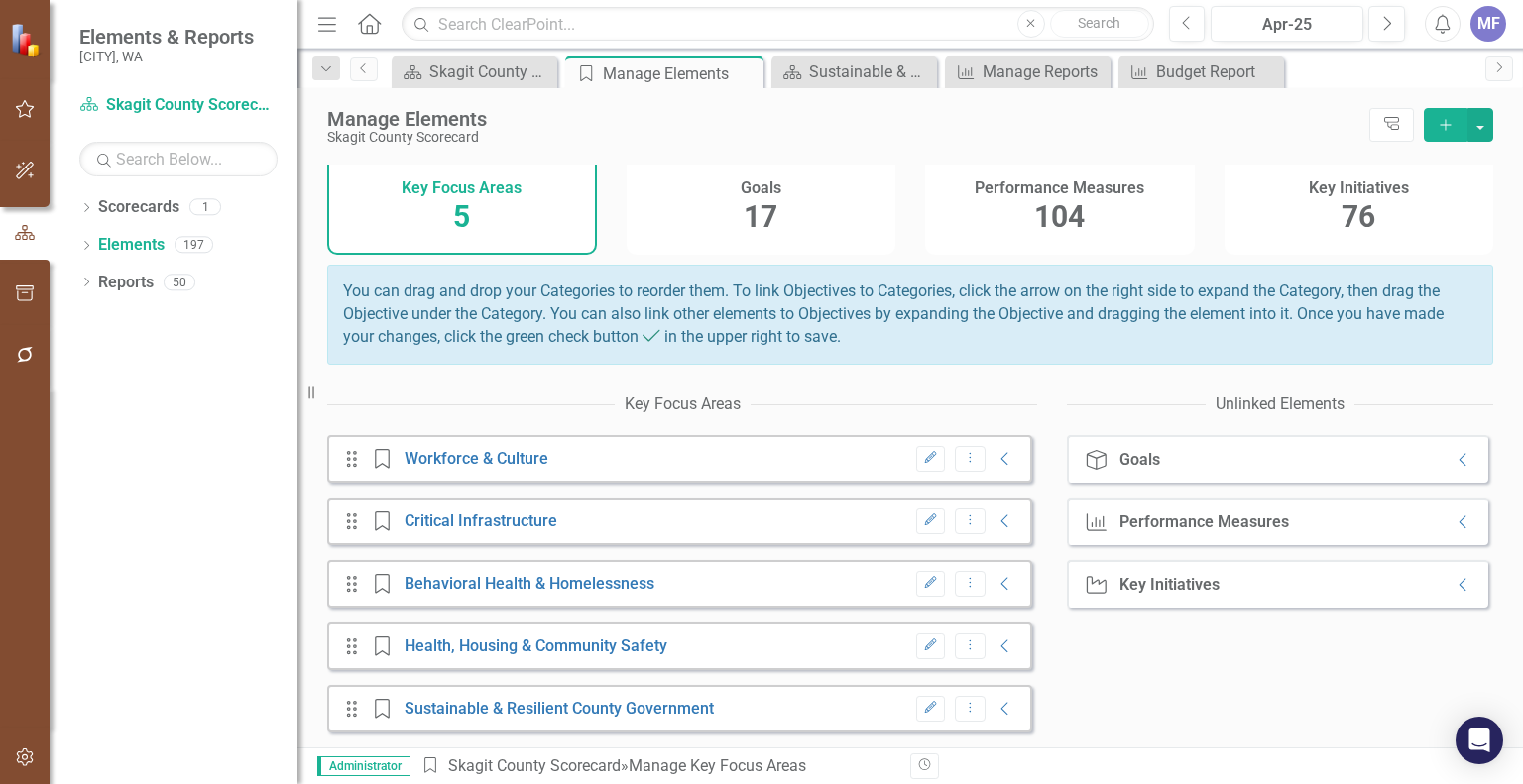 click on "104" at bounding box center [1059, 216] 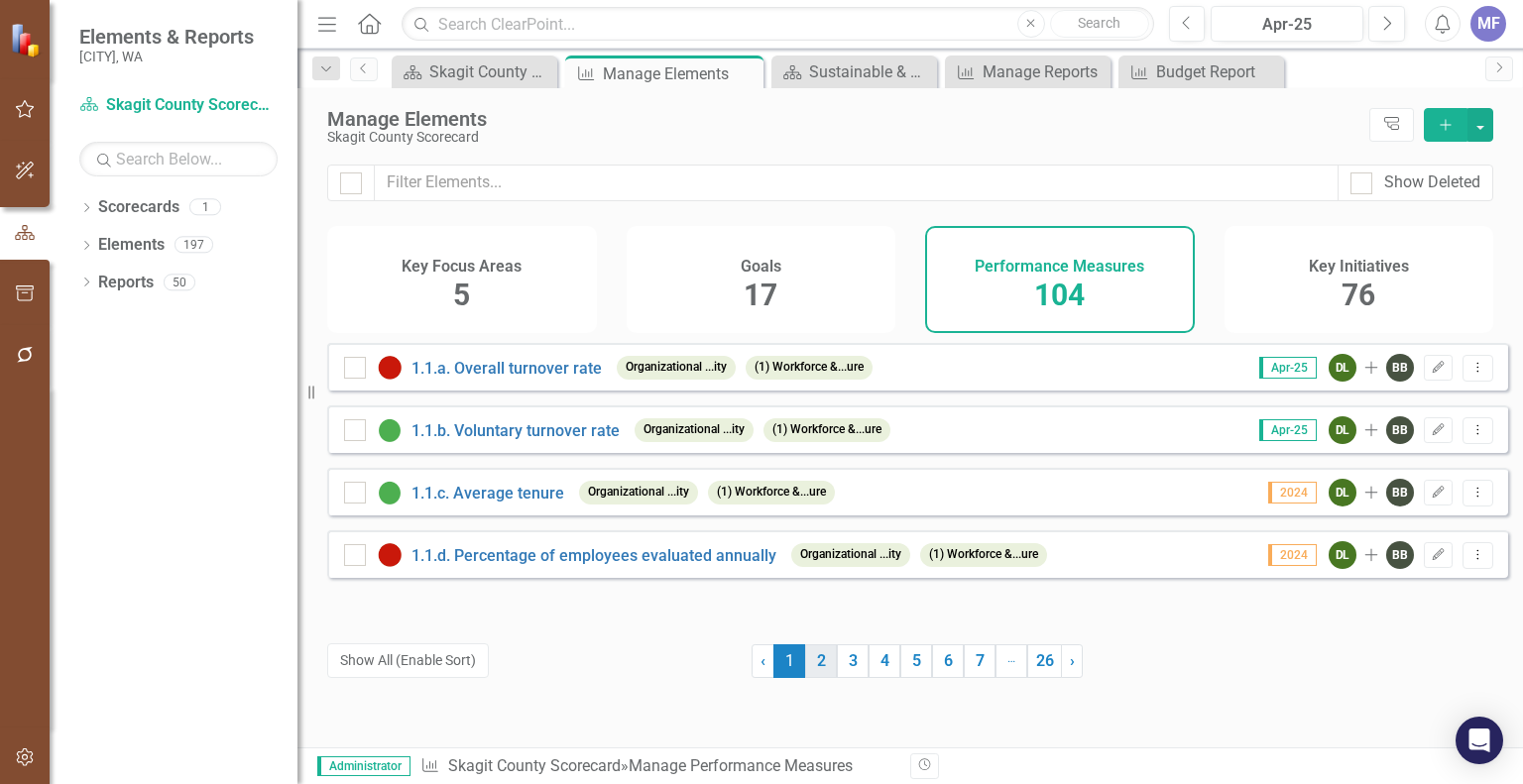 click on "2" at bounding box center [821, 661] 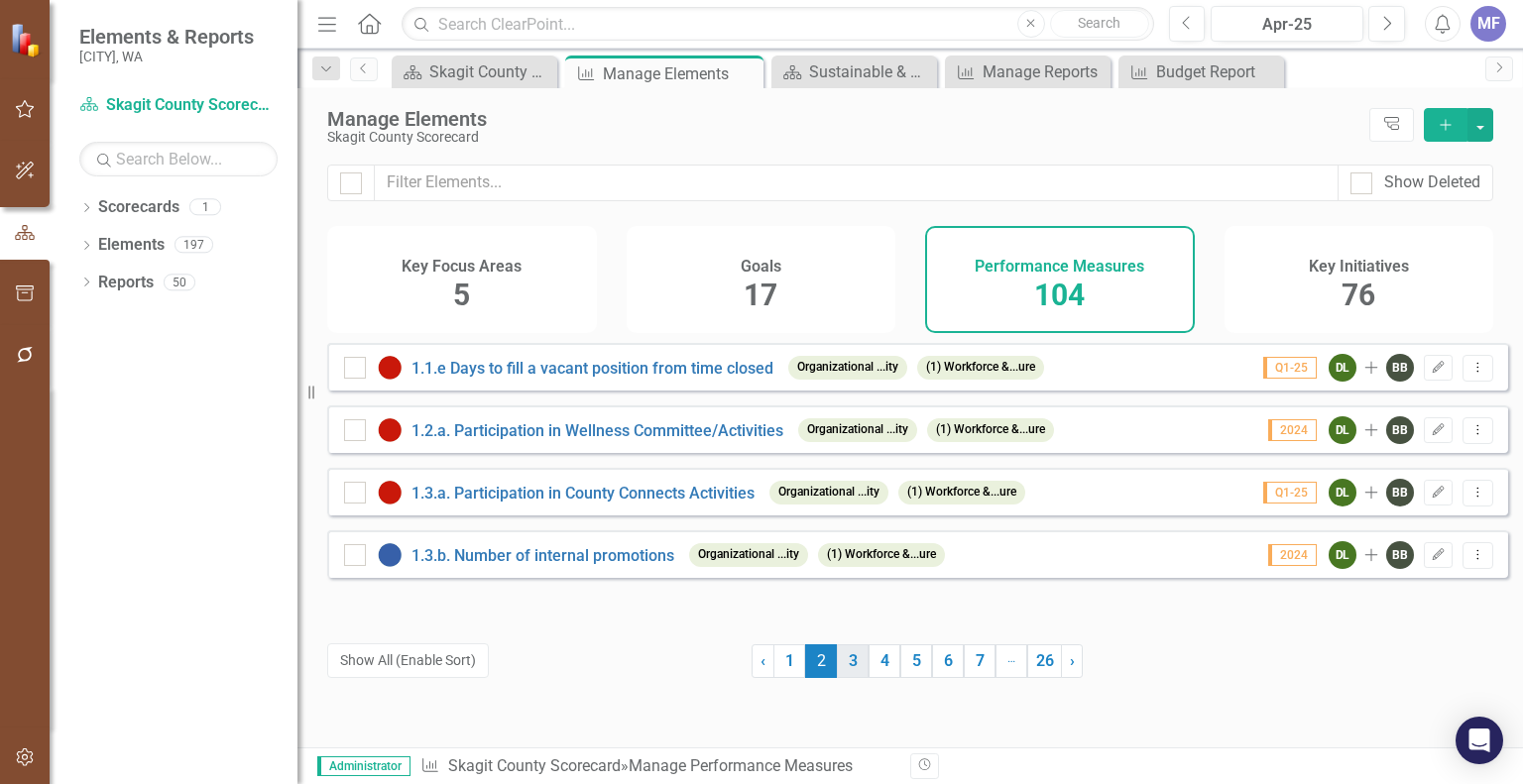 click on "3" at bounding box center [853, 661] 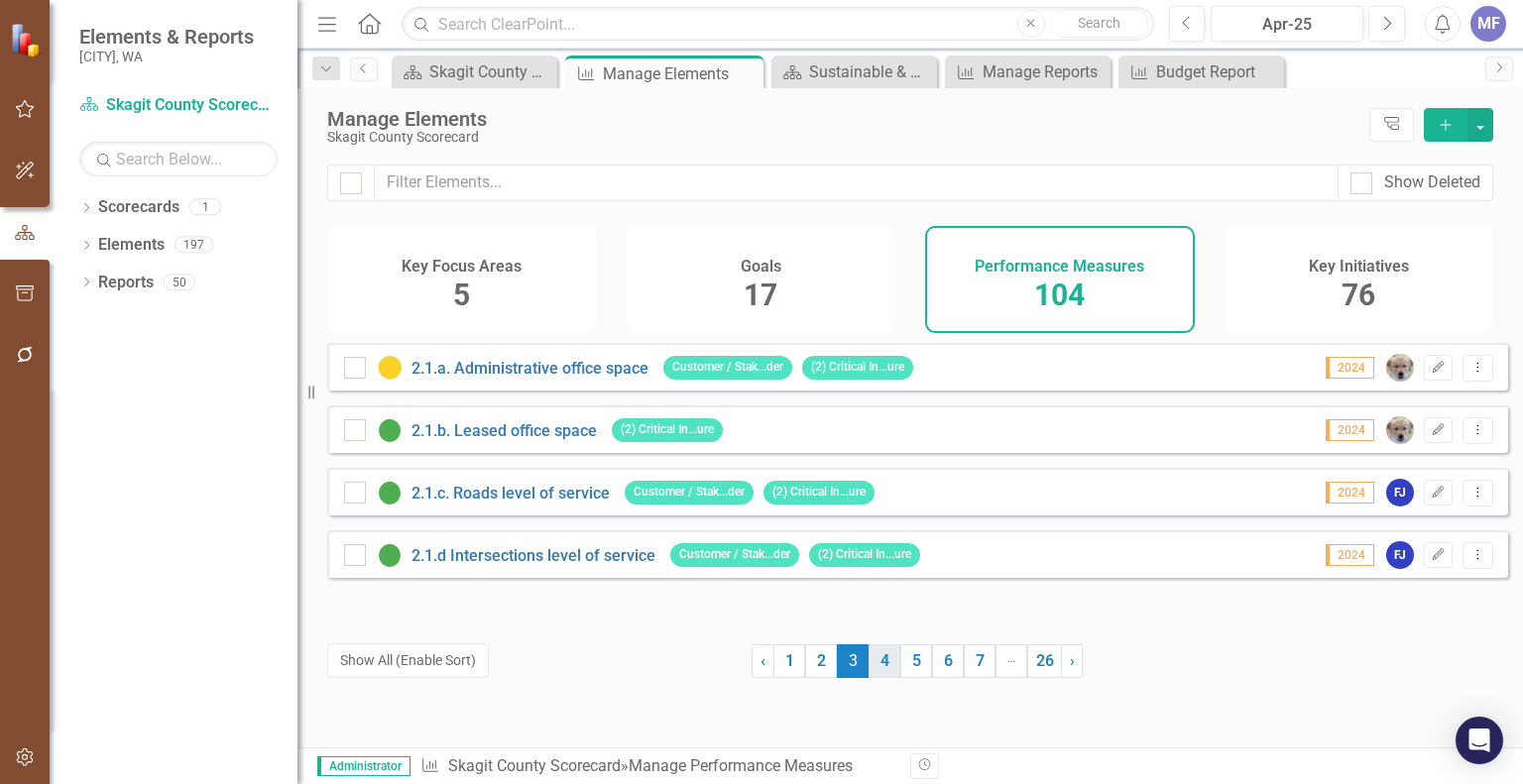 click on "4" at bounding box center (884, 661) 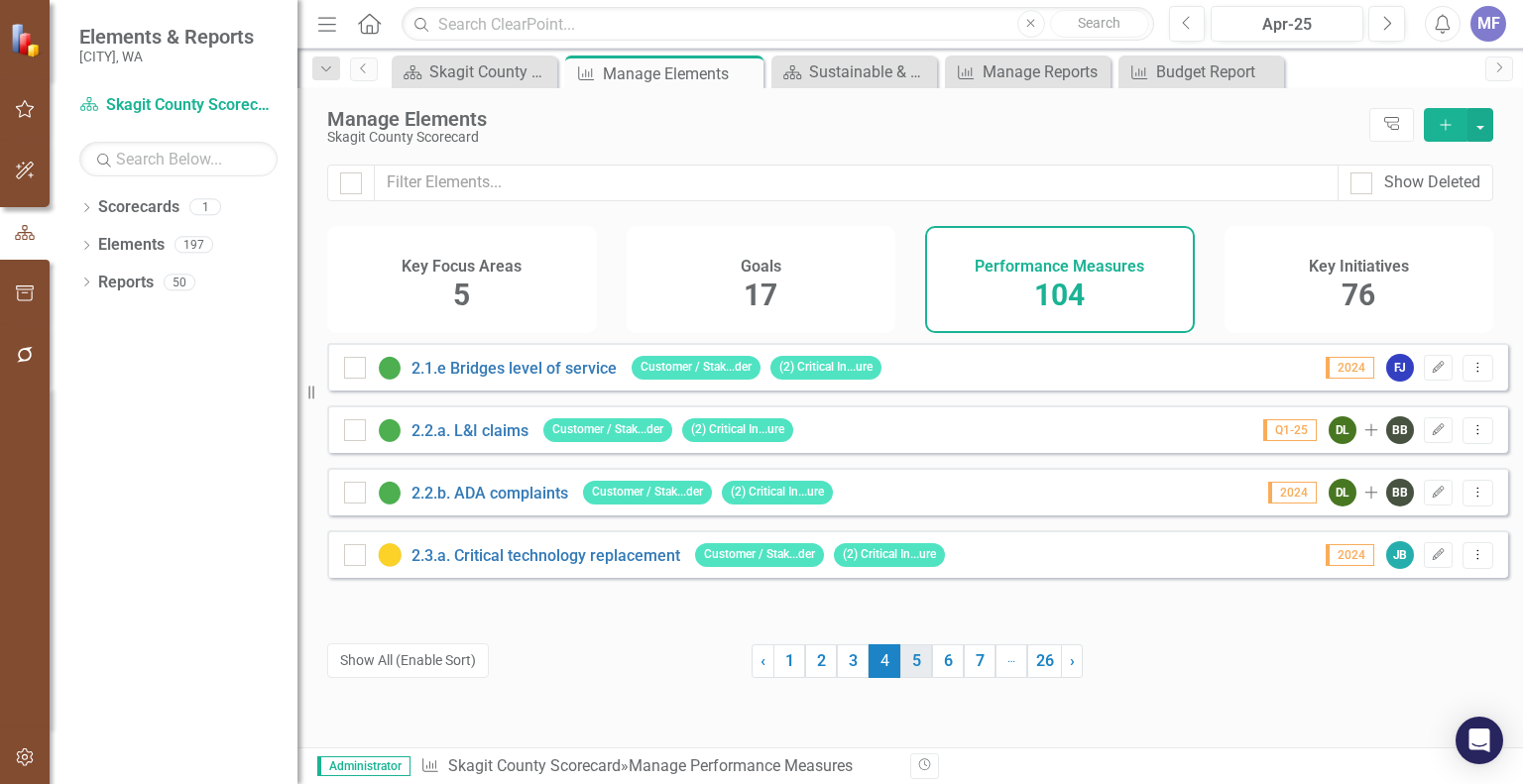 click on "5" at bounding box center [916, 661] 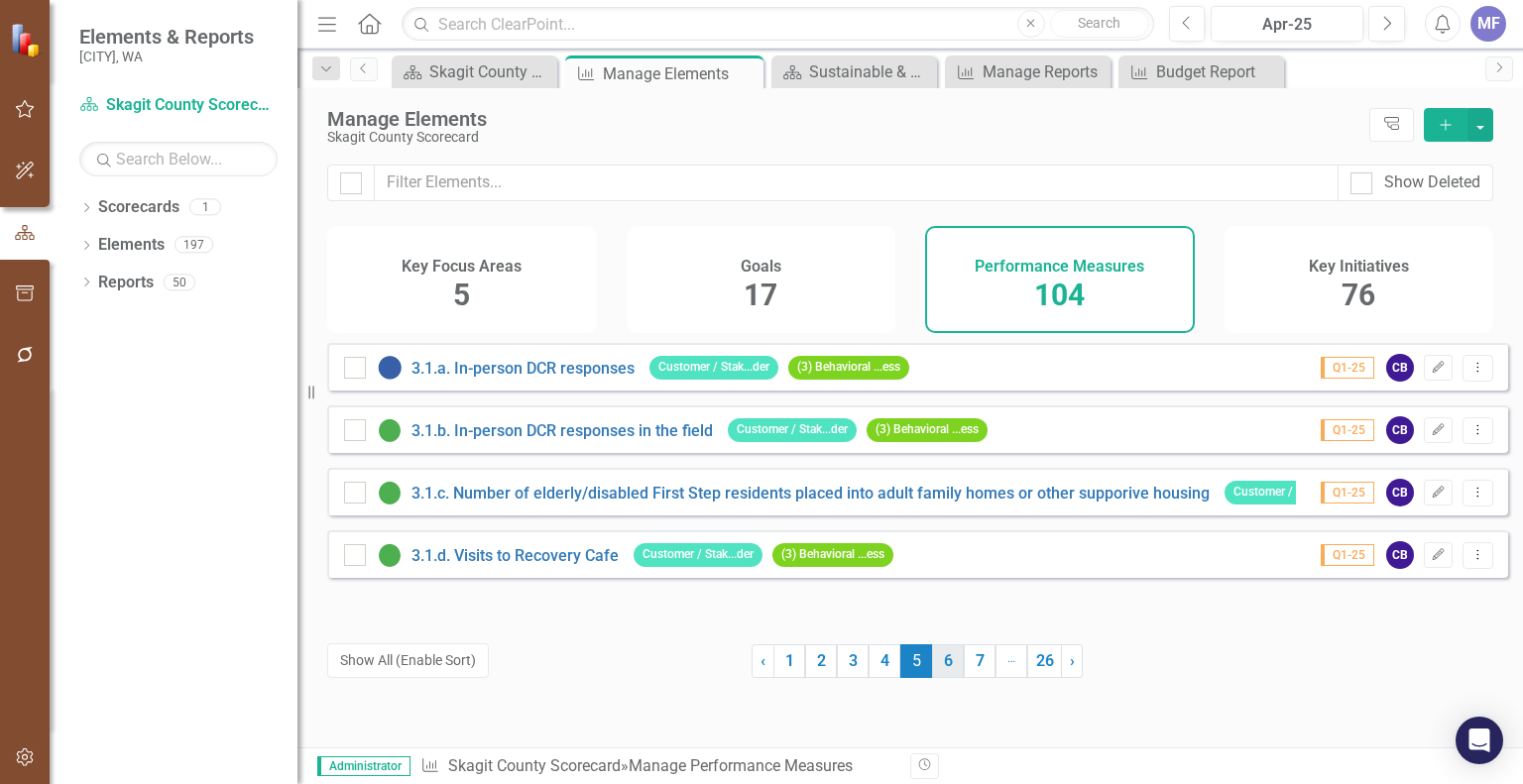 click on "6" at bounding box center (948, 661) 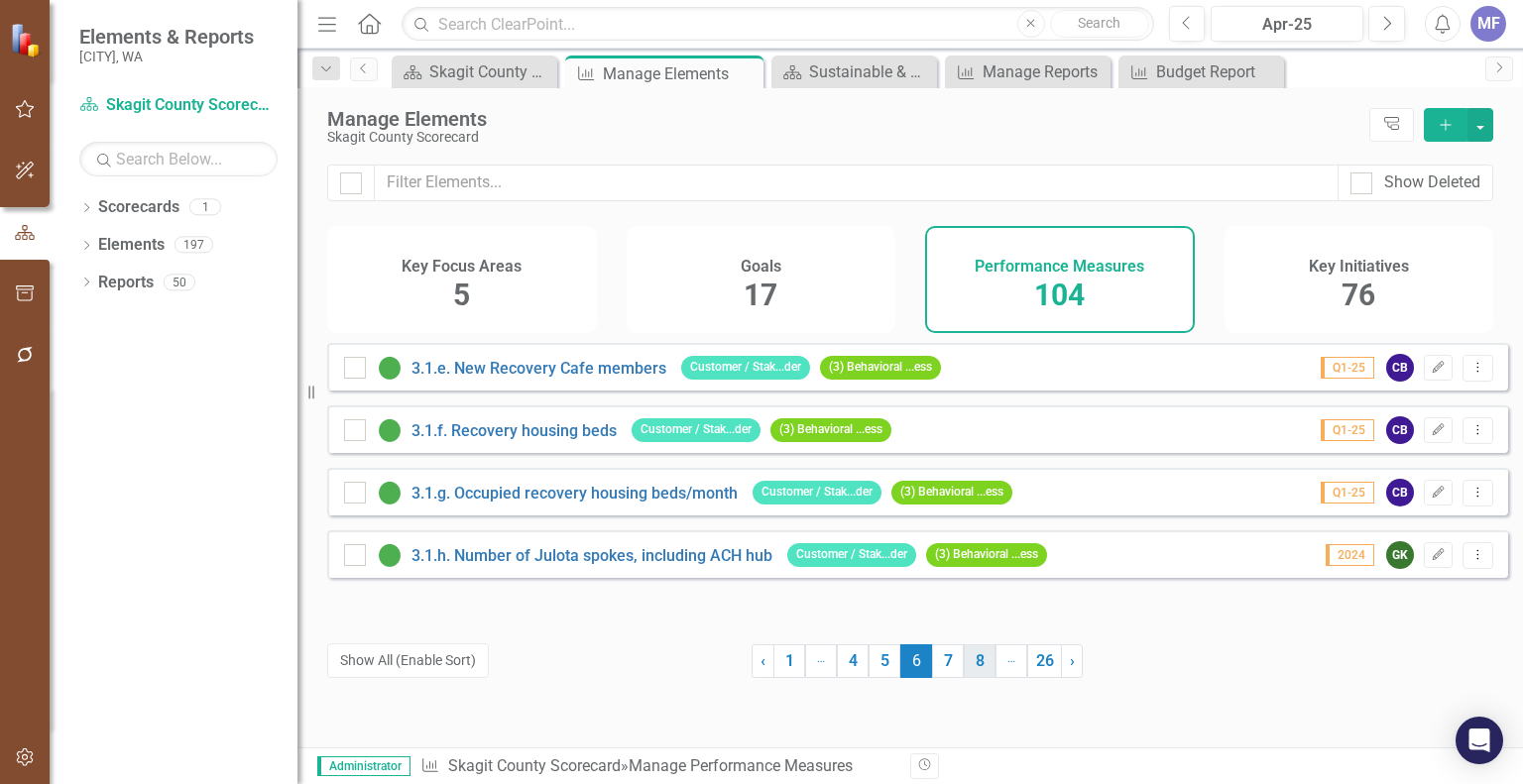 click on "8" at bounding box center (980, 661) 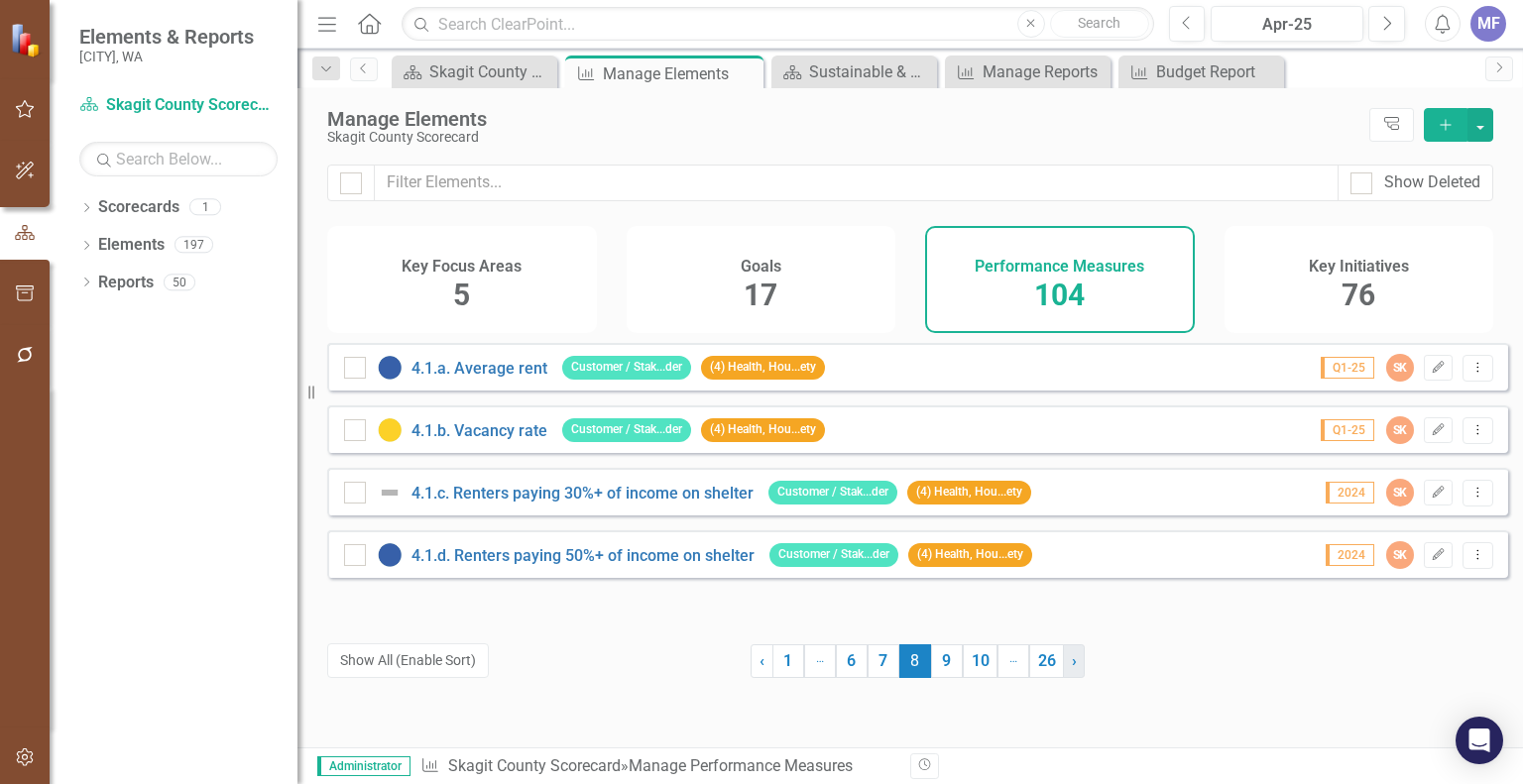 click on "› Next" at bounding box center [1074, 661] 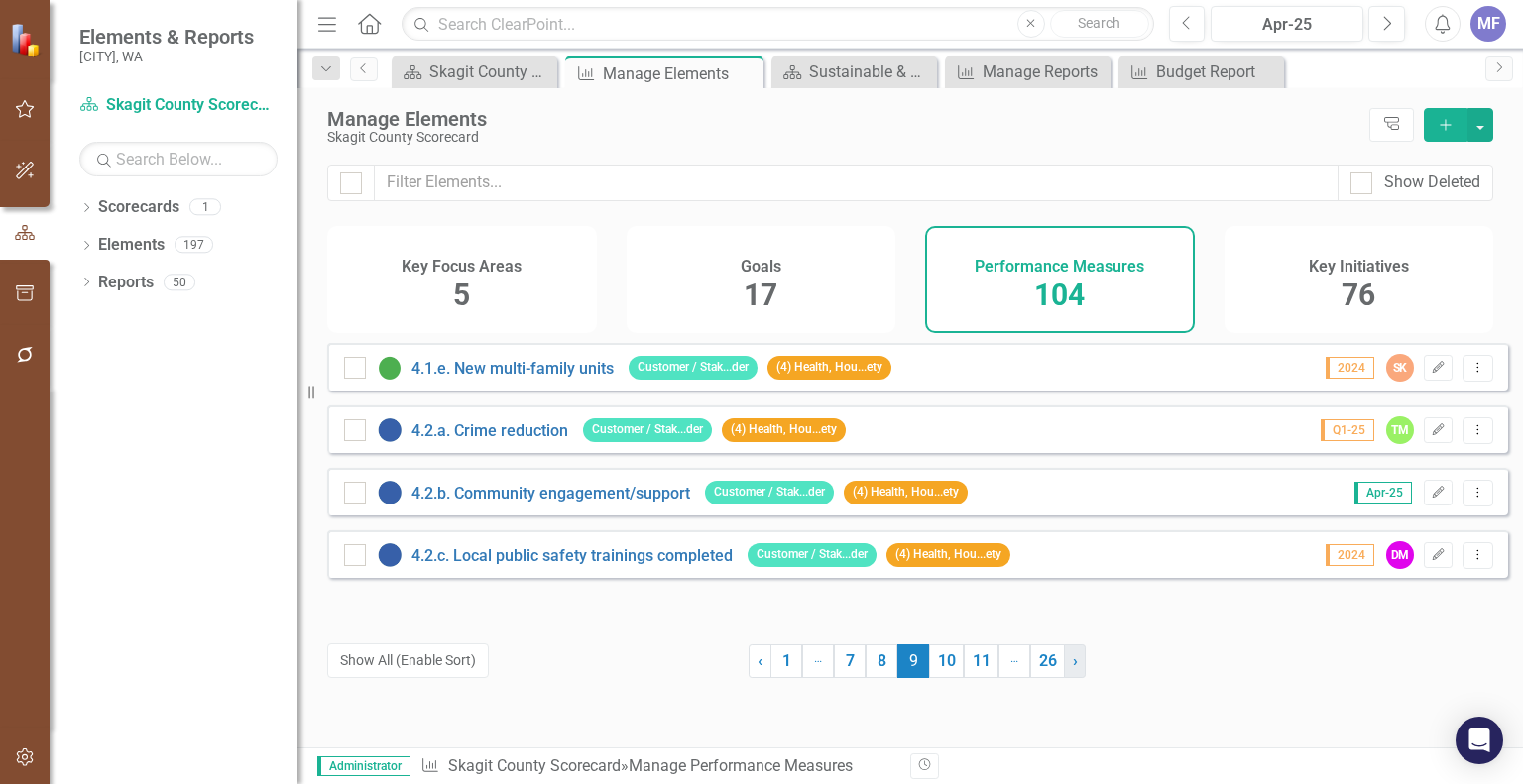 click on "›" at bounding box center [1075, 660] 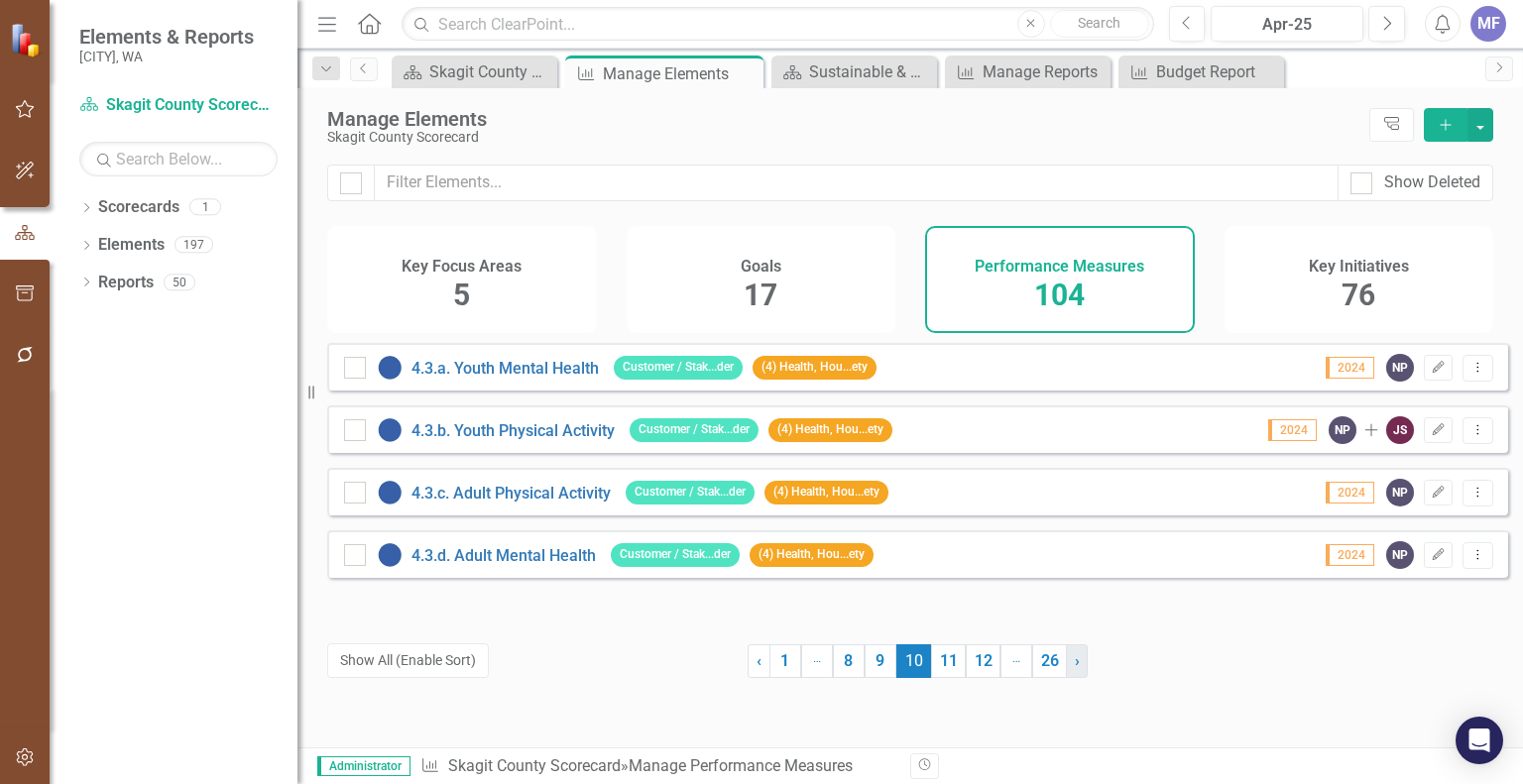 click on "›" at bounding box center [1077, 660] 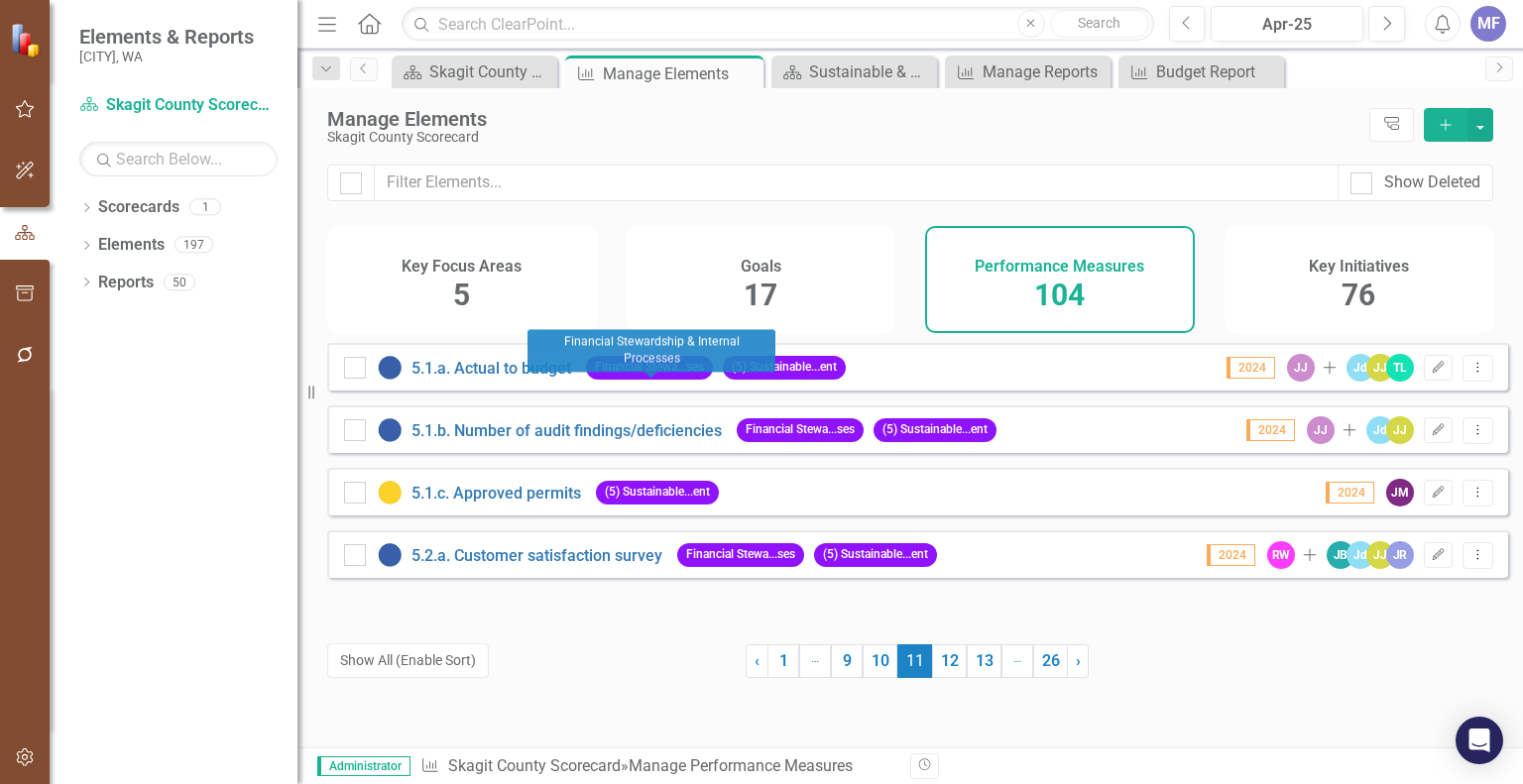 click on "Financial Stewa...ses" at bounding box center [649, 367] 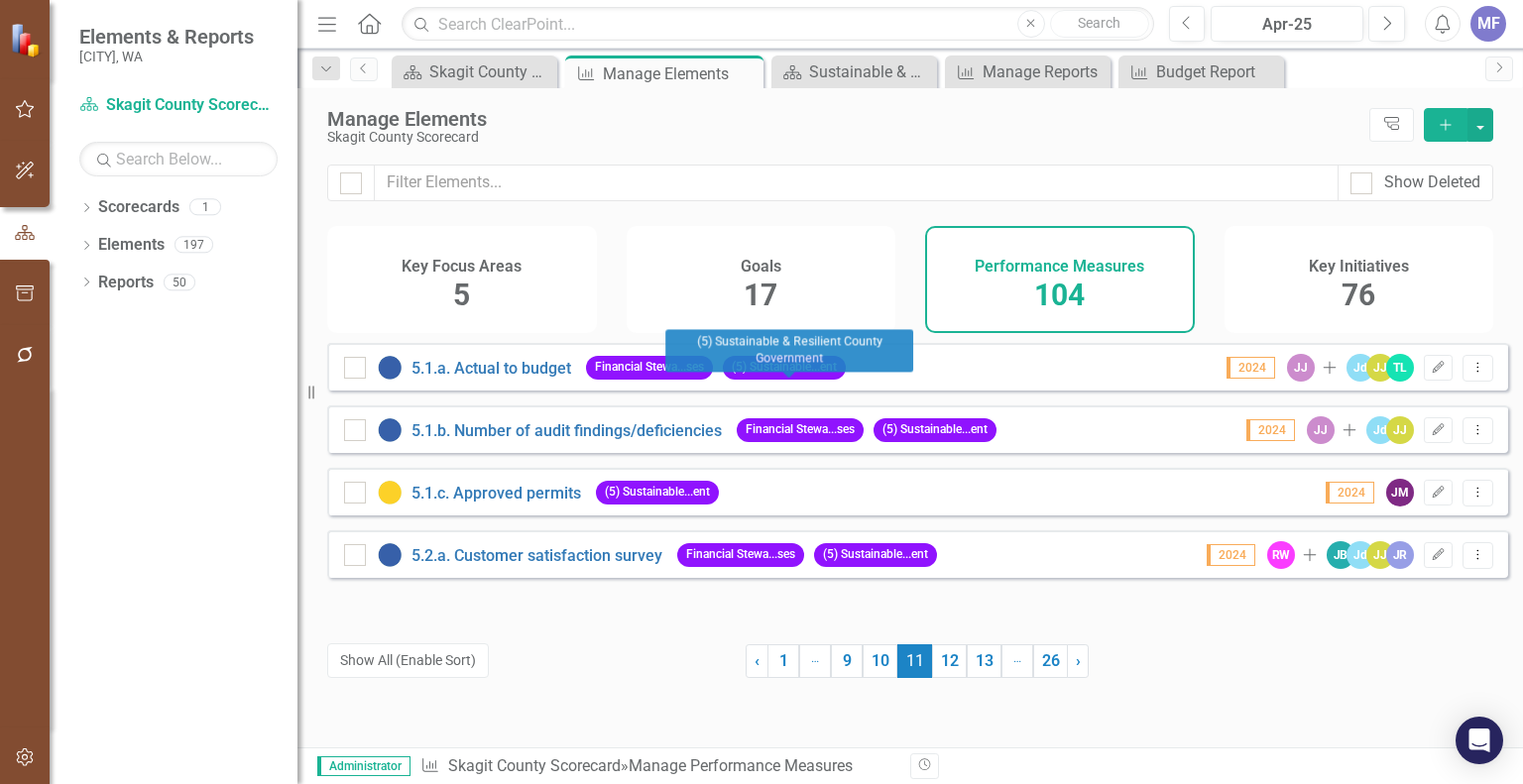 click on "(5) Sustainable...ent" at bounding box center (784, 367) 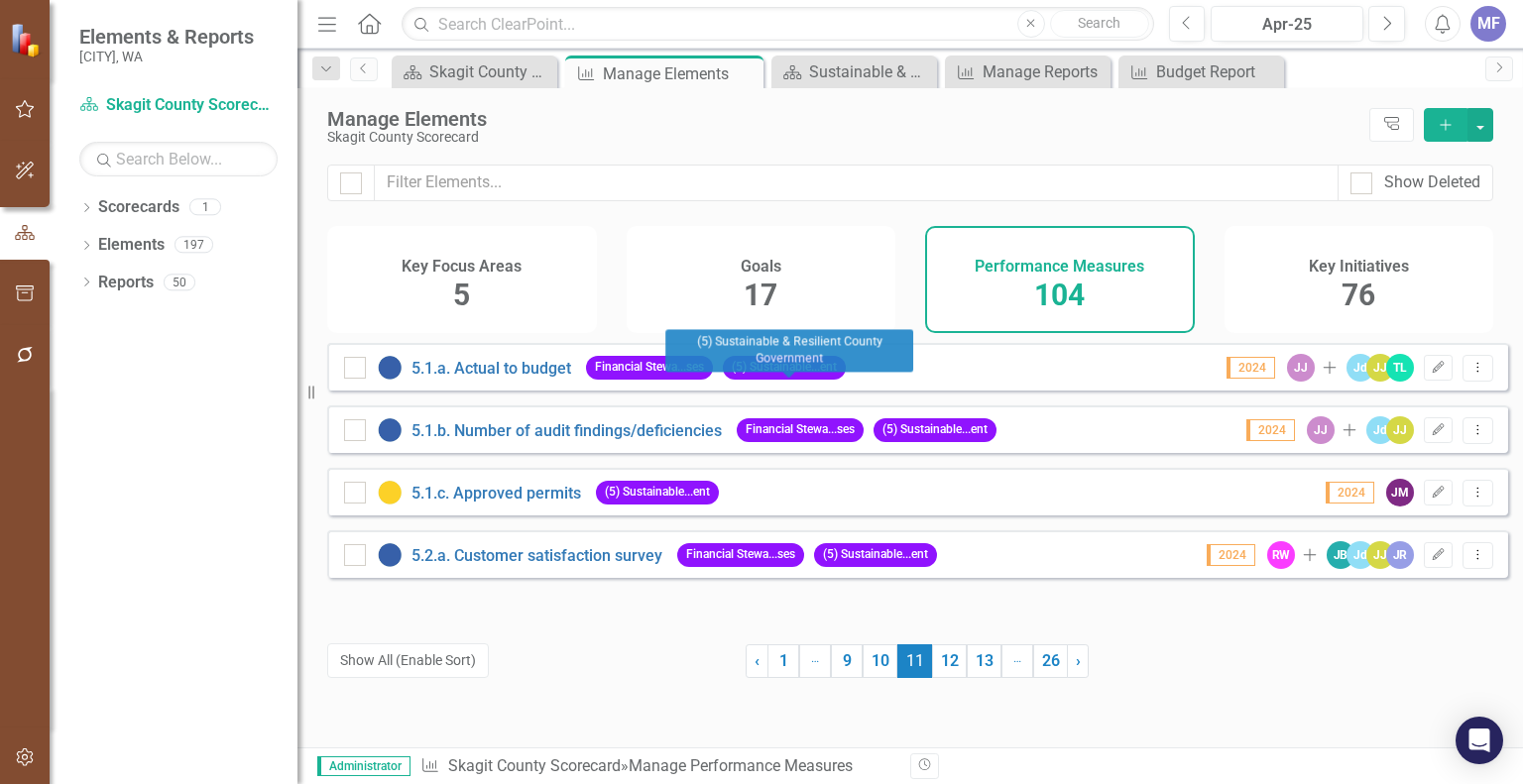 click on "(5) Sustainable...ent" at bounding box center [784, 367] 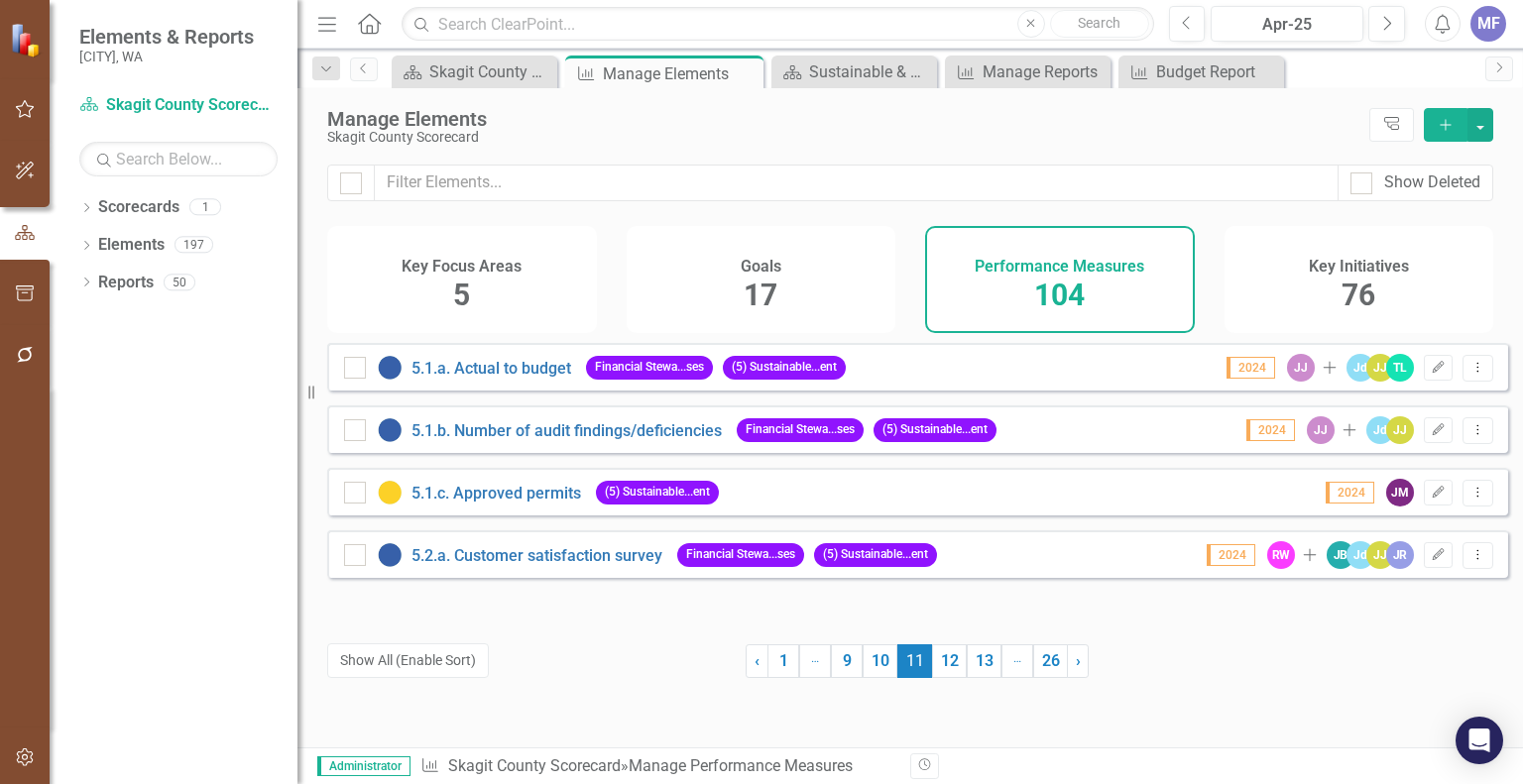 click 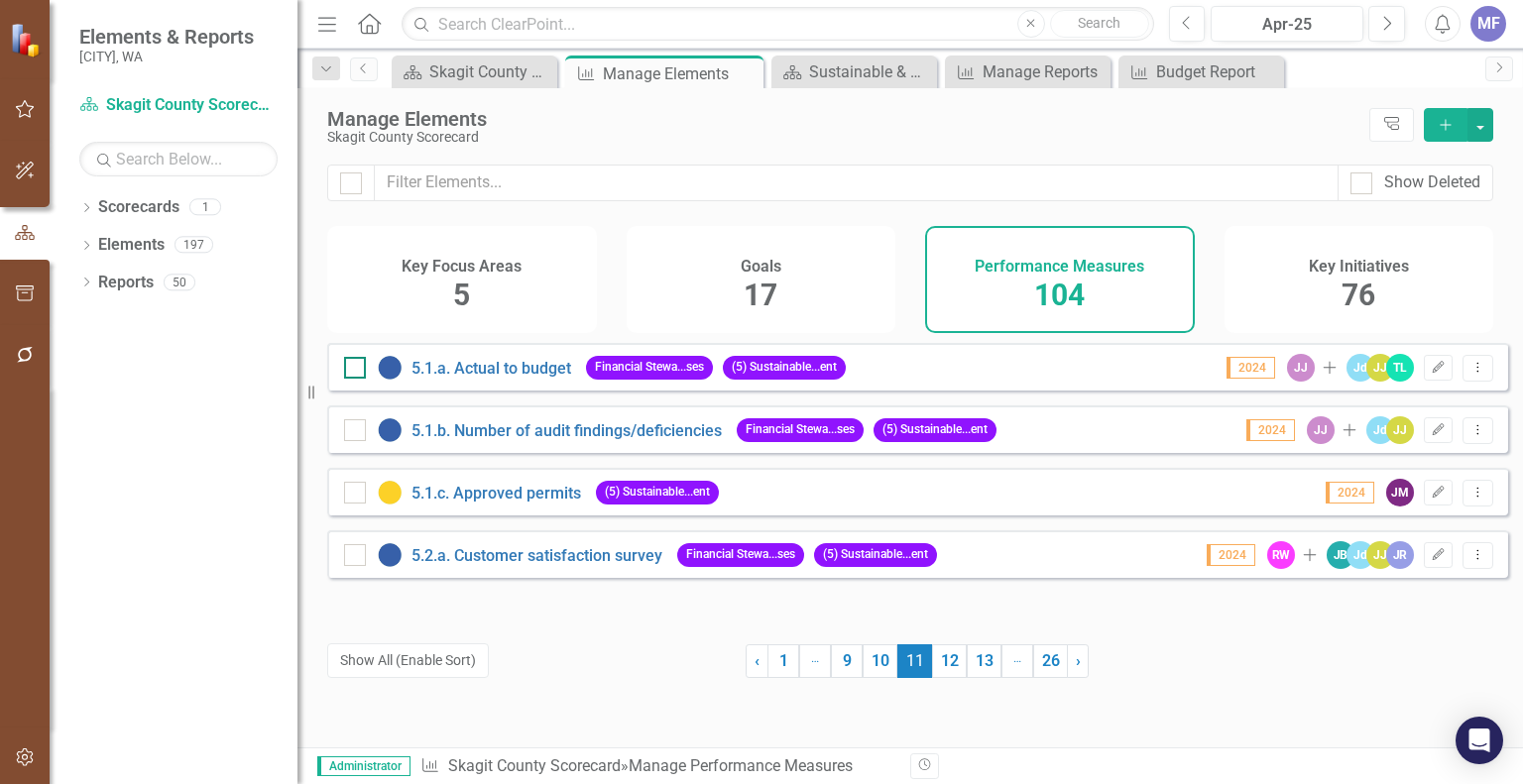 click at bounding box center (350, 363) 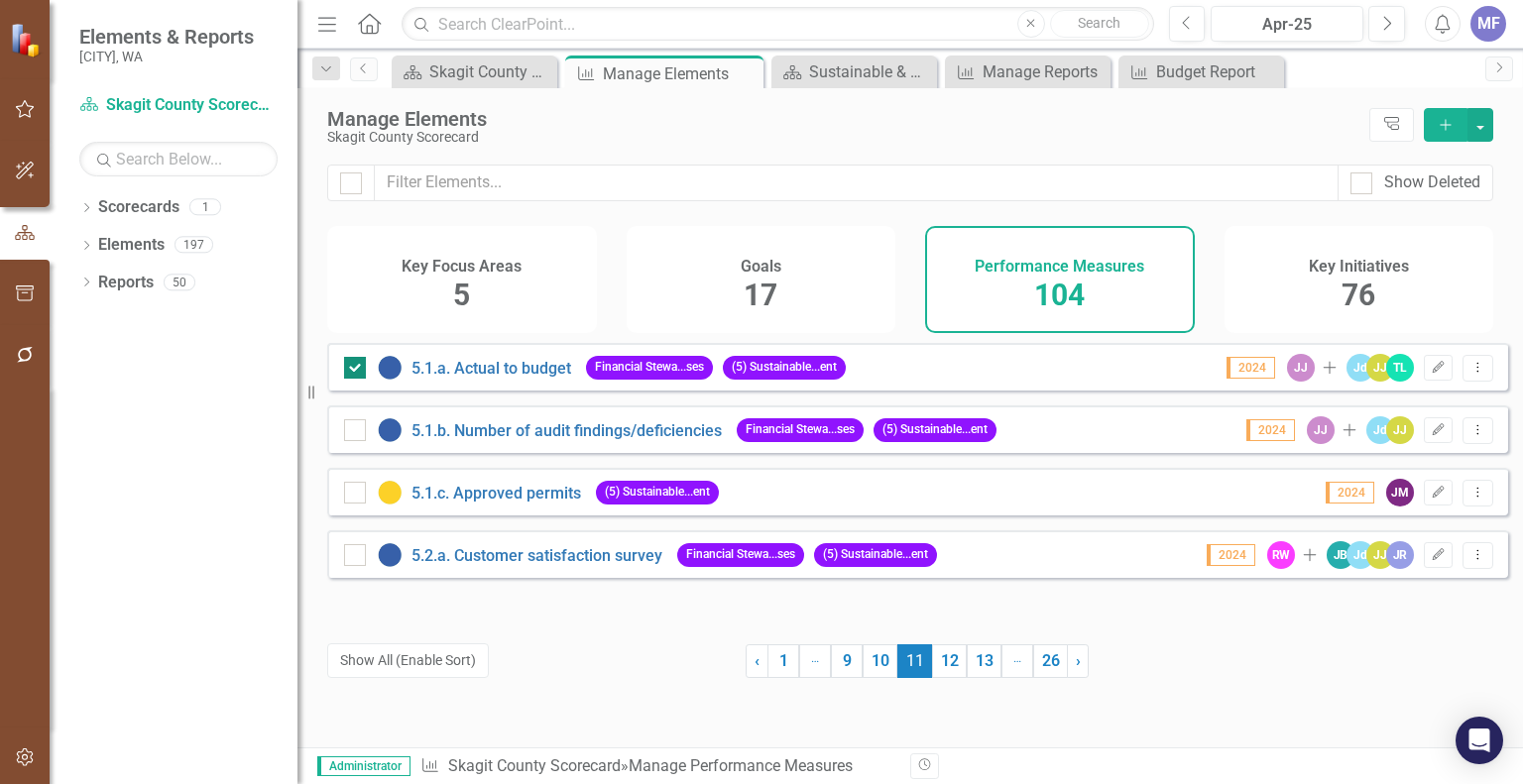 click at bounding box center [350, 363] 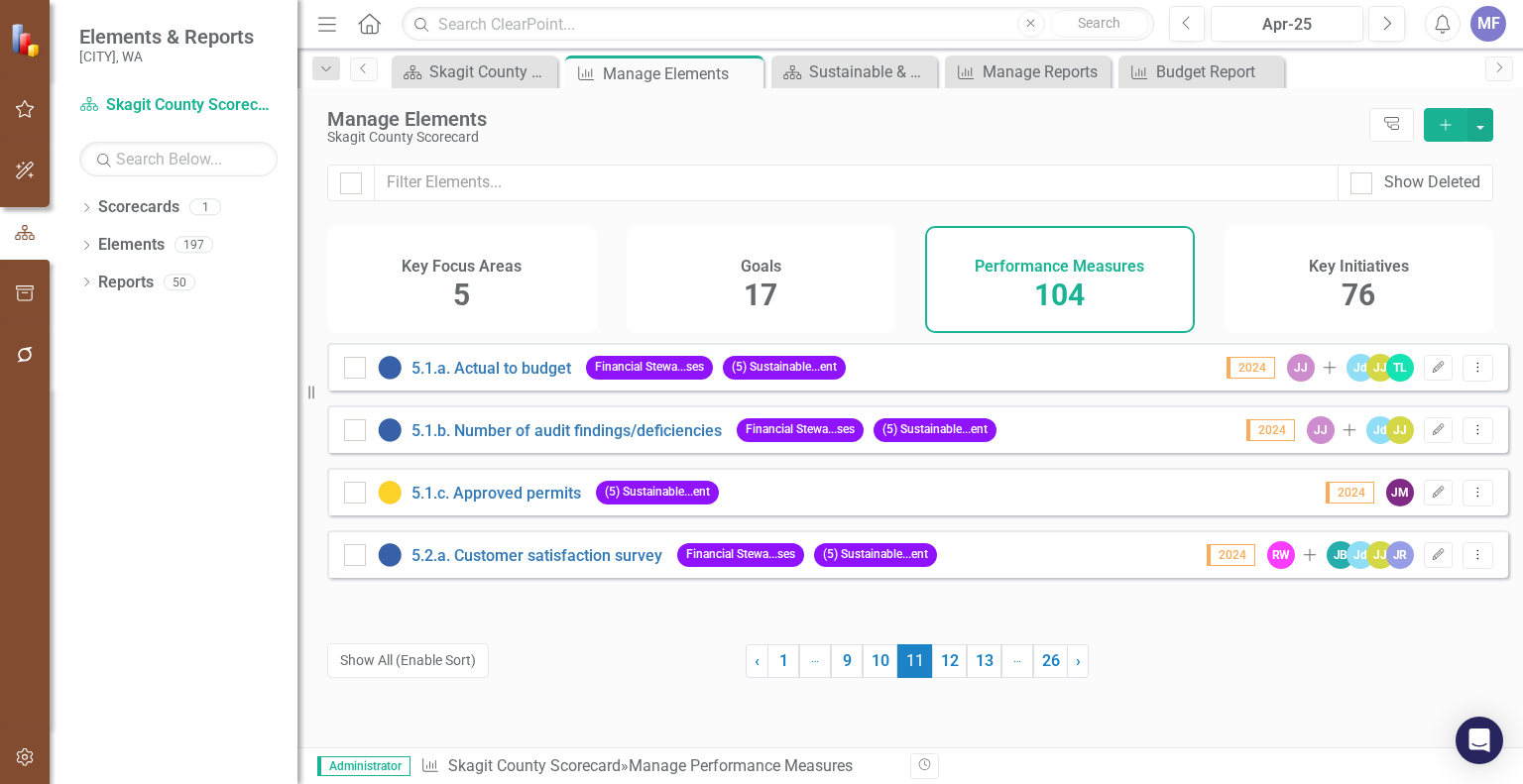 click on "2024" at bounding box center [1250, 368] 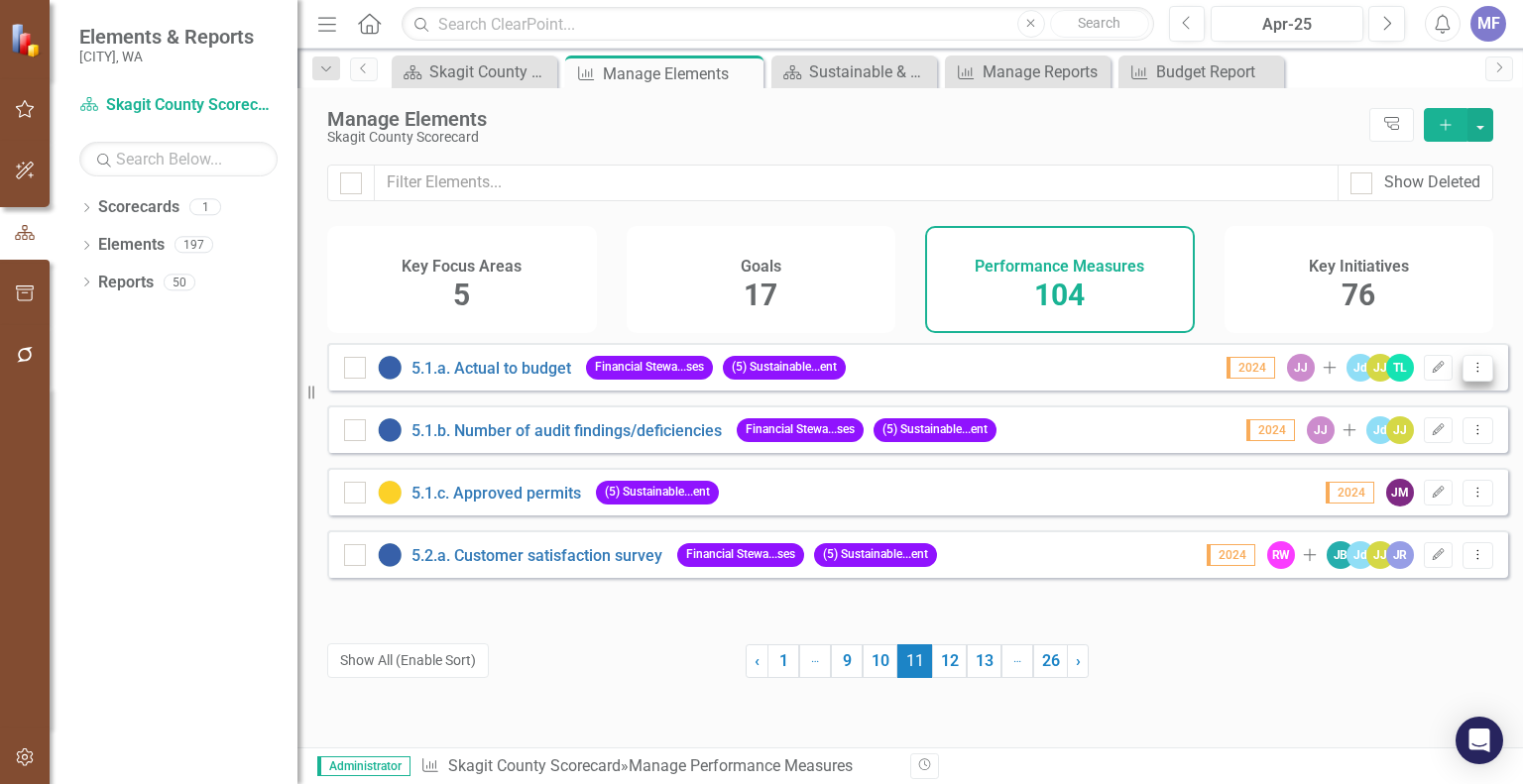 click on "Dropdown Menu" 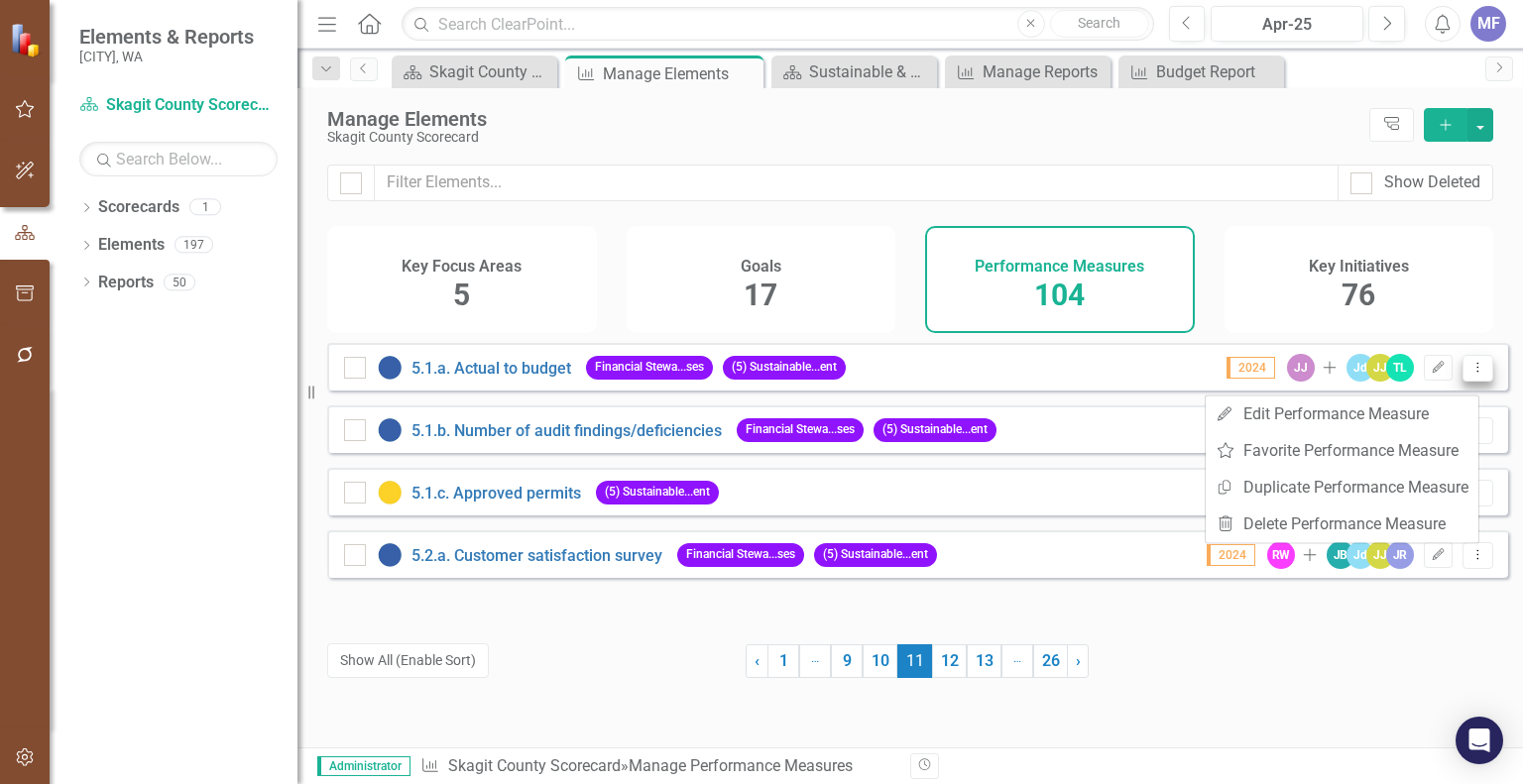 click on "Dropdown Menu" 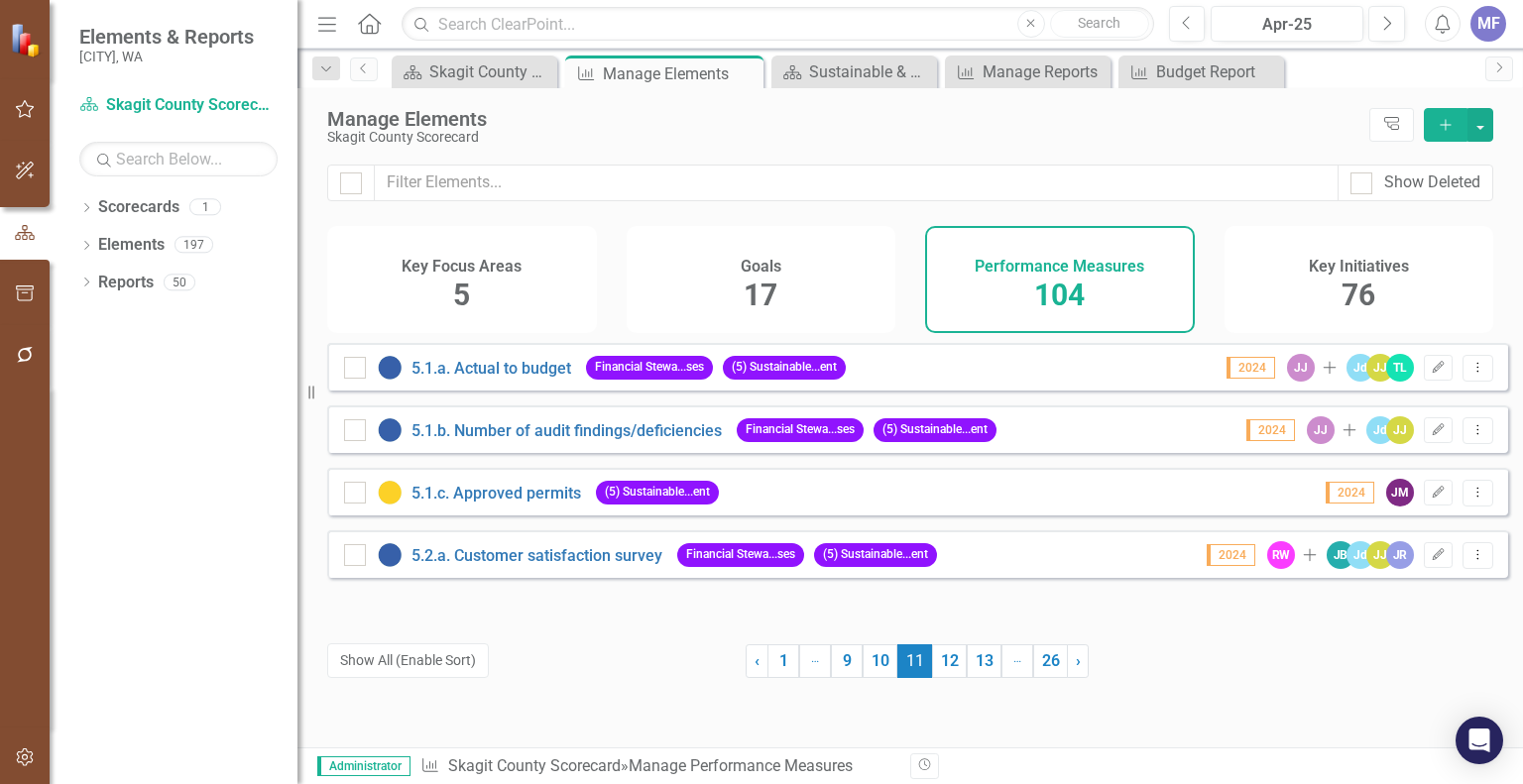 click on "76" at bounding box center [1358, 294] 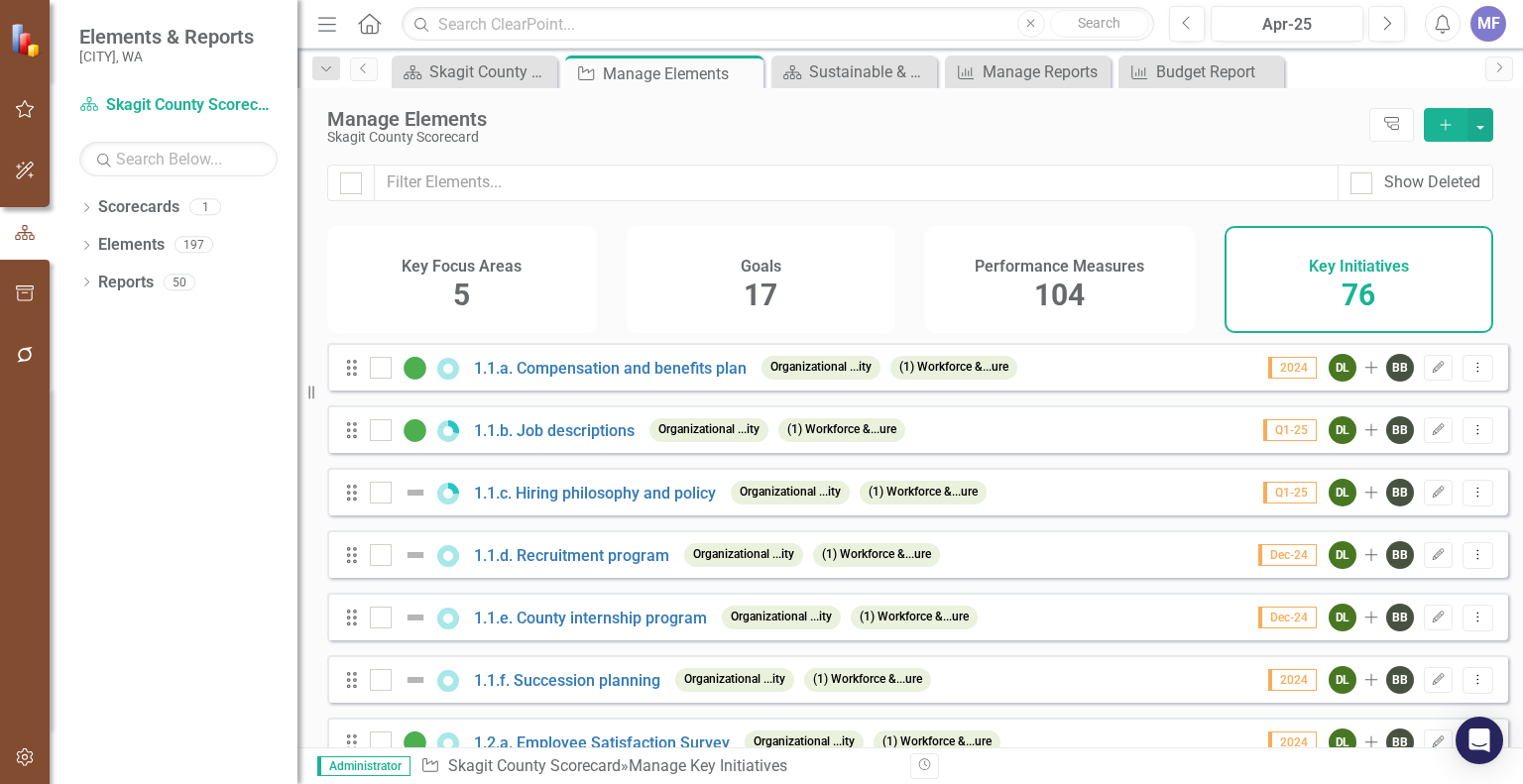 checkbox on "false" 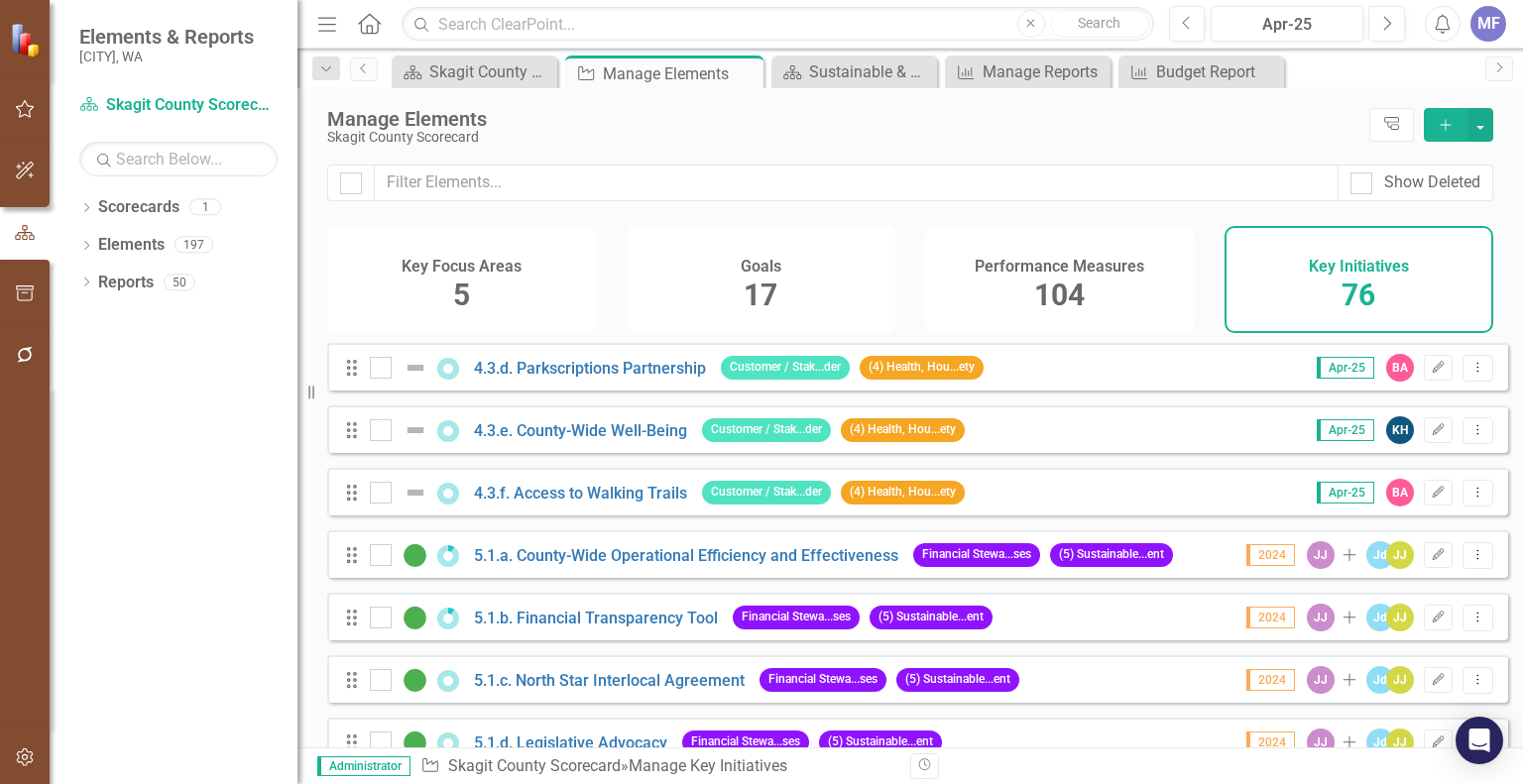 scroll, scrollTop: 2945, scrollLeft: 0, axis: vertical 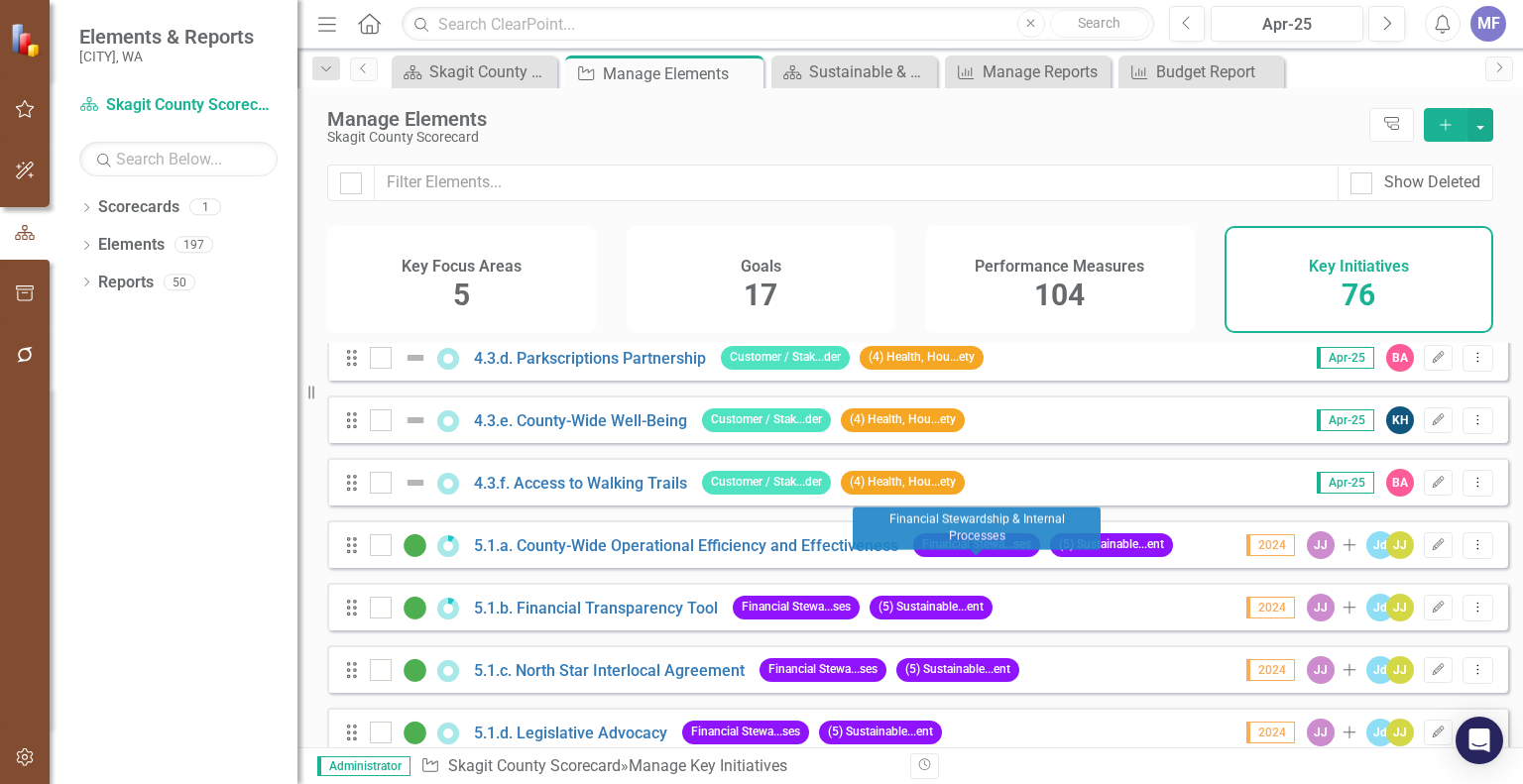 click on "Financial Stewa...ses" at bounding box center [977, 544] 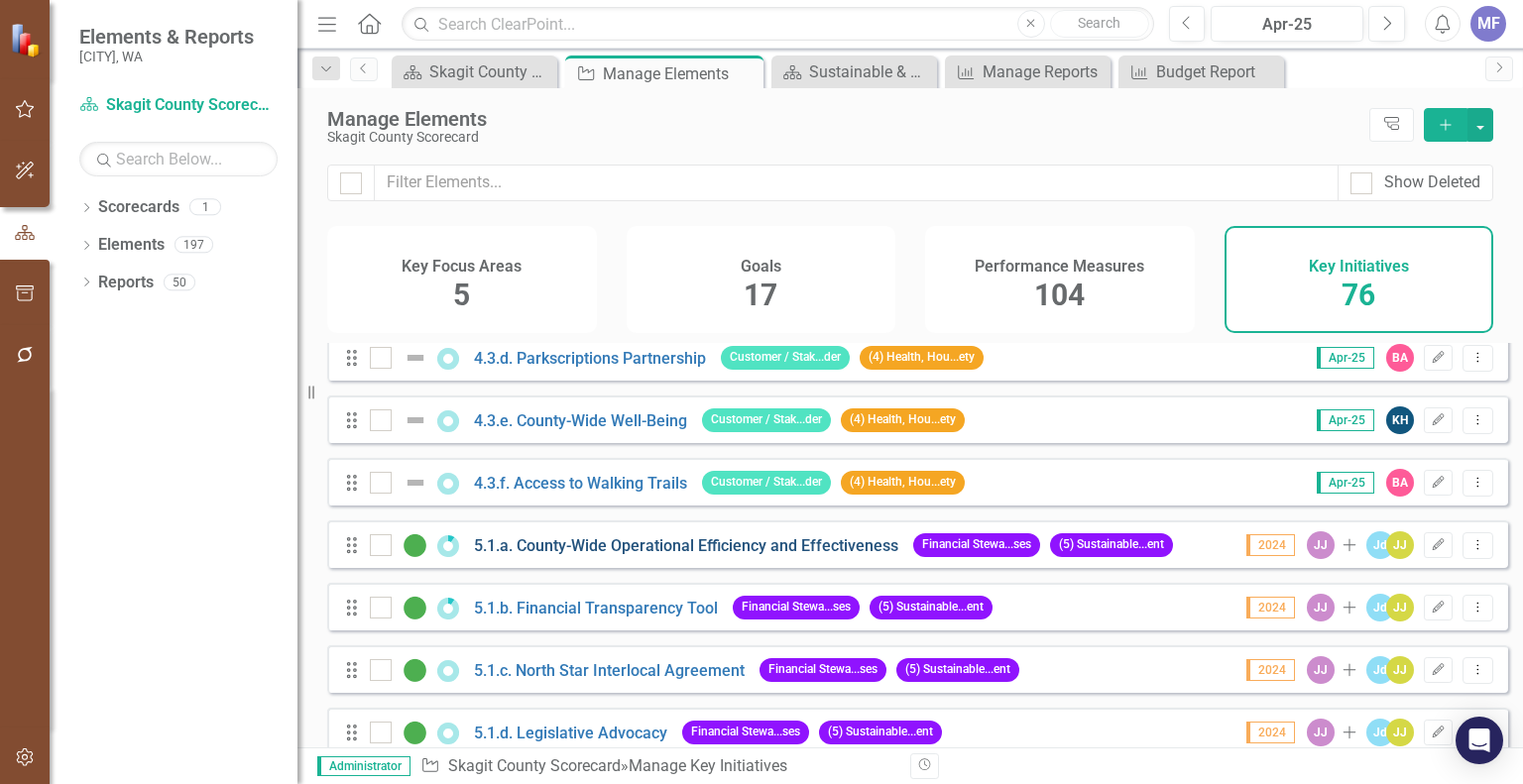 click on "5.1.a. County-Wide Operational Efficiency and Effectiveness" at bounding box center [686, 545] 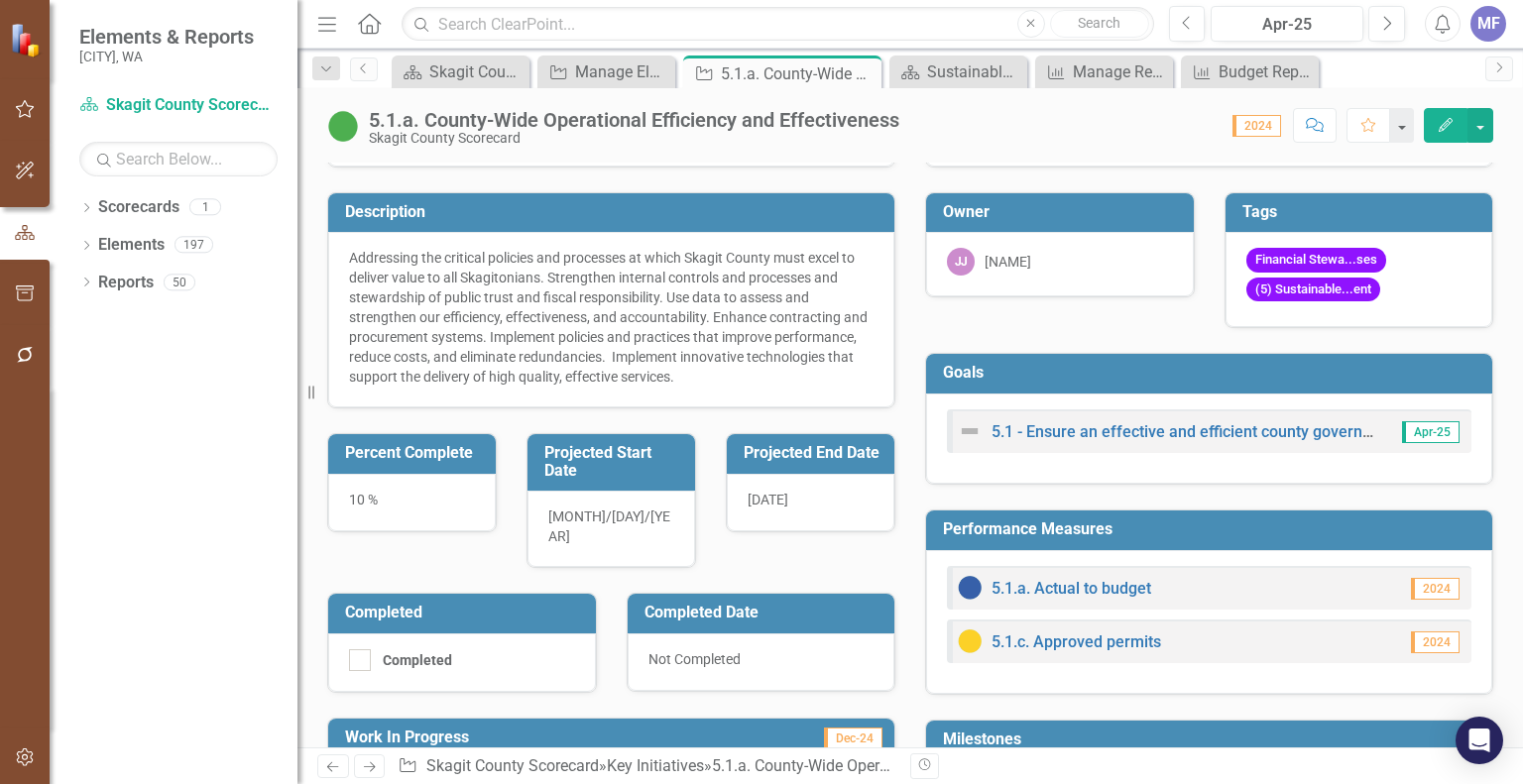 scroll, scrollTop: 165, scrollLeft: 0, axis: vertical 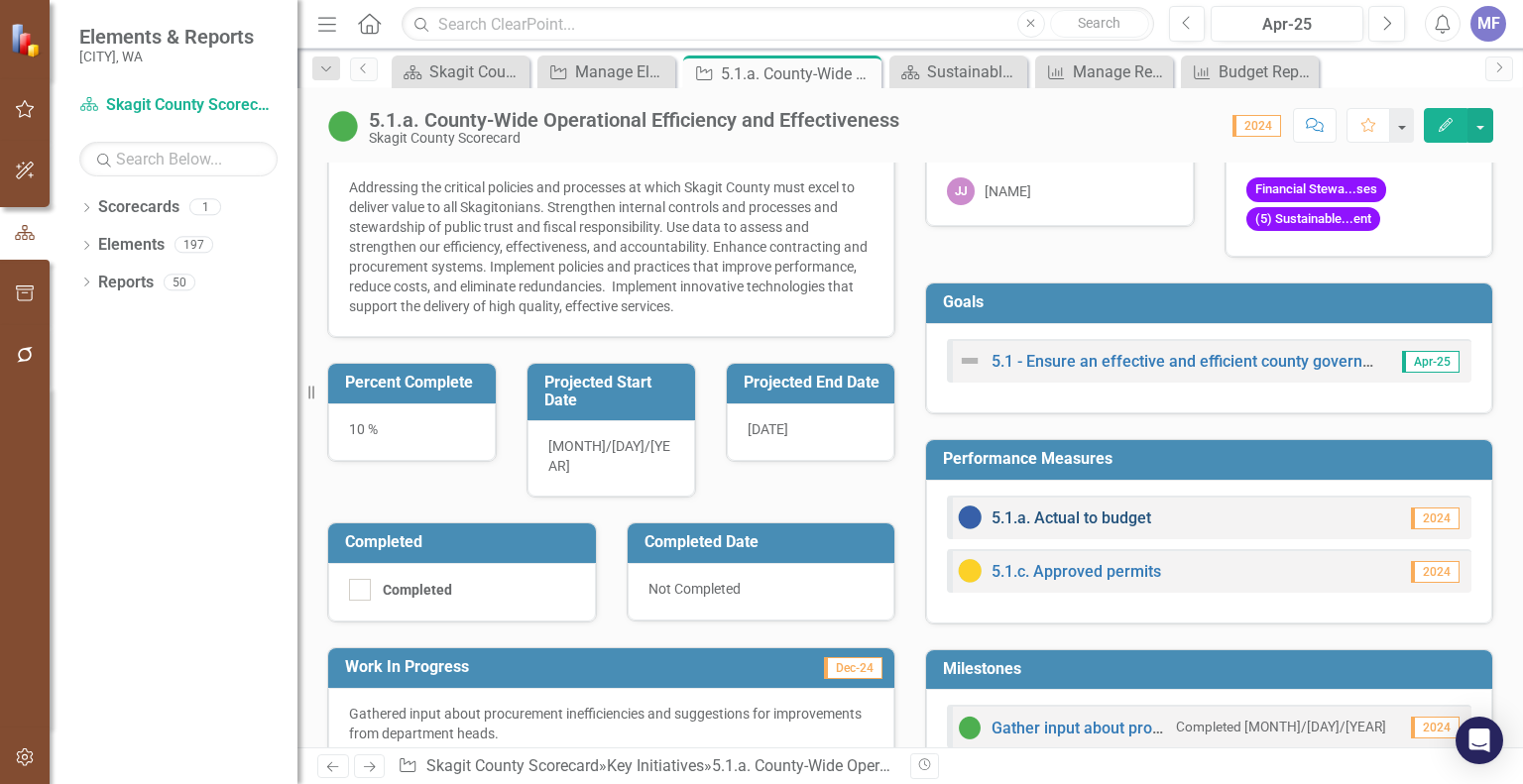 click on "5.1.a. Actual to budget" at bounding box center [1071, 517] 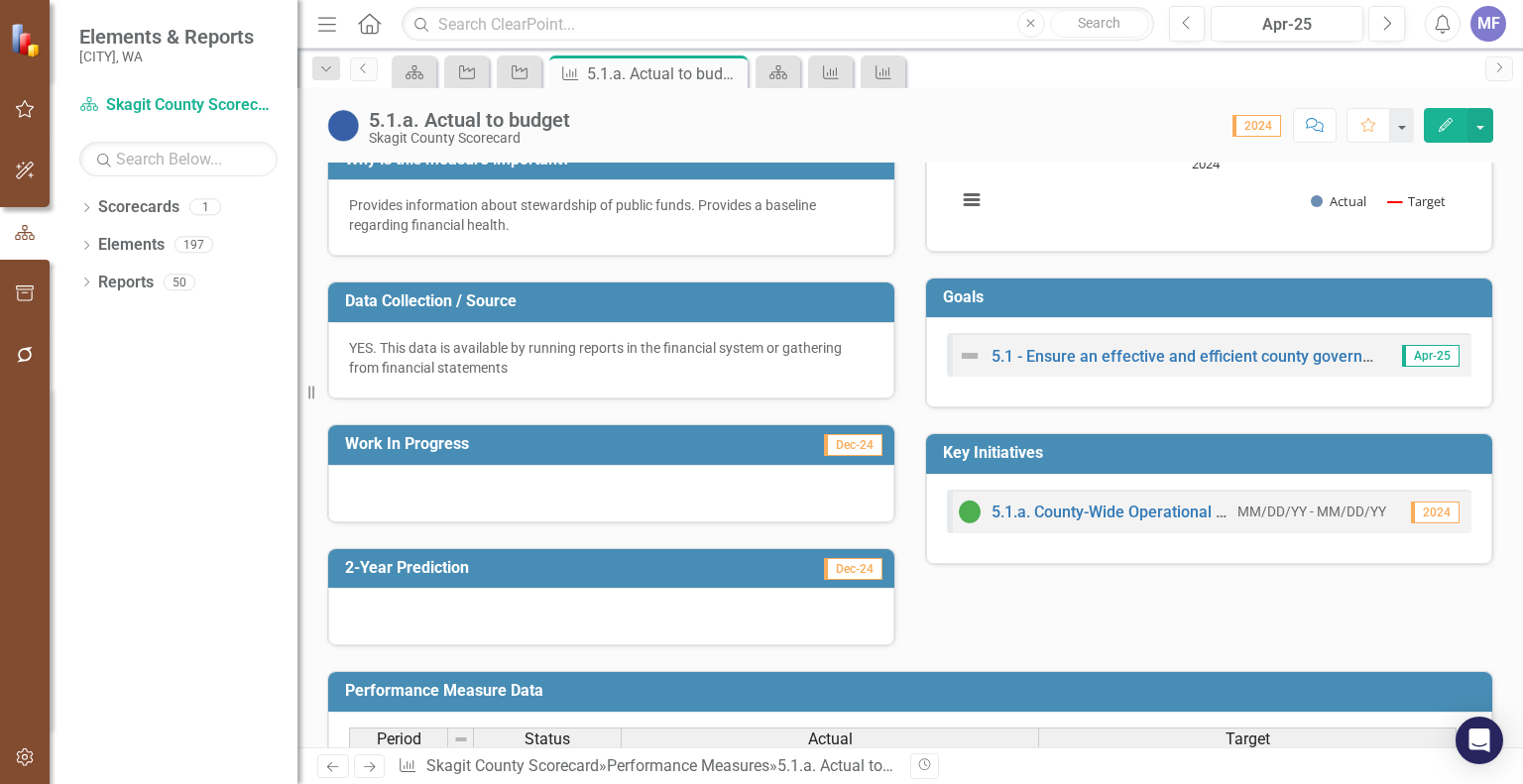 scroll, scrollTop: 0, scrollLeft: 0, axis: both 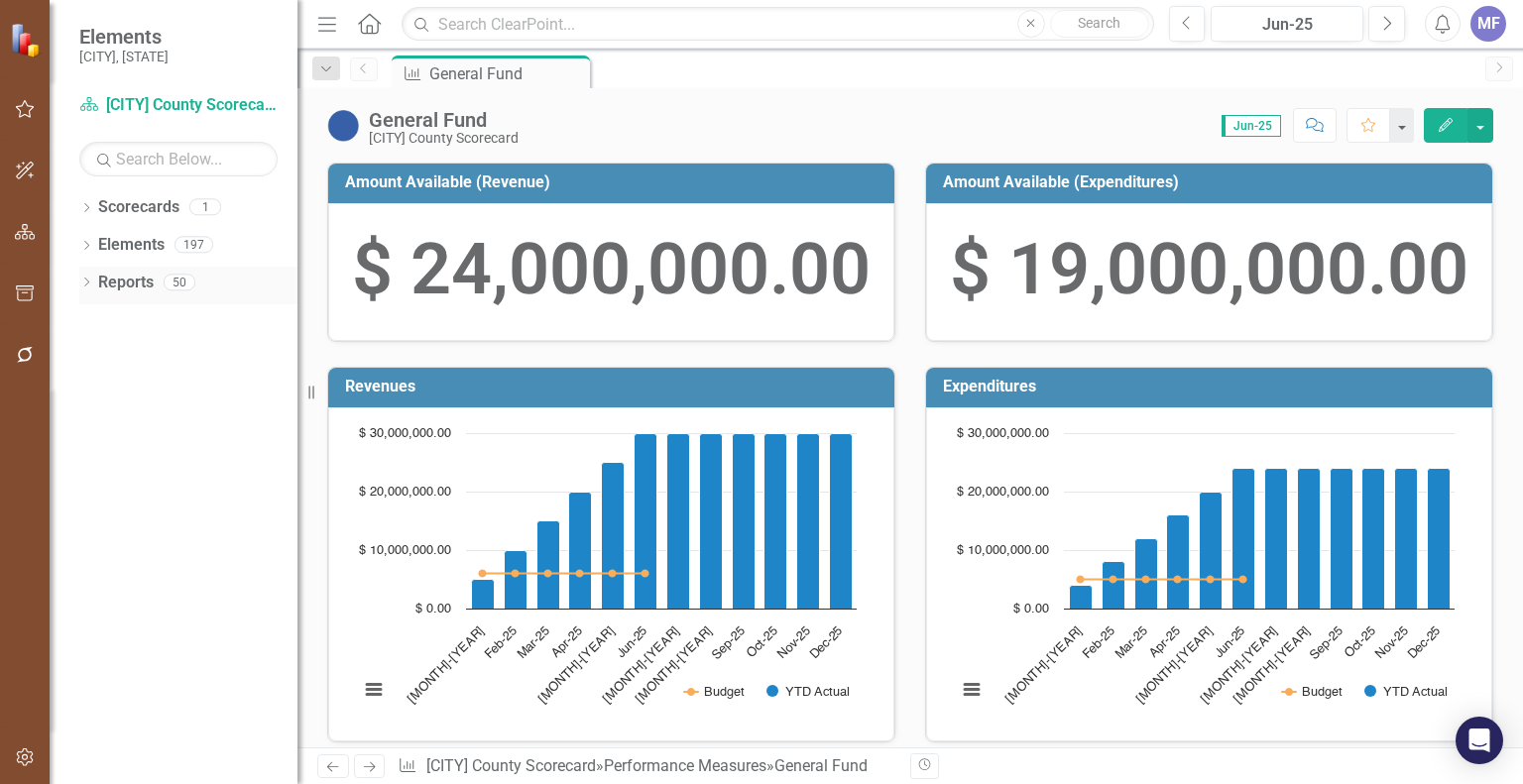 click on "Reports" at bounding box center (126, 282) 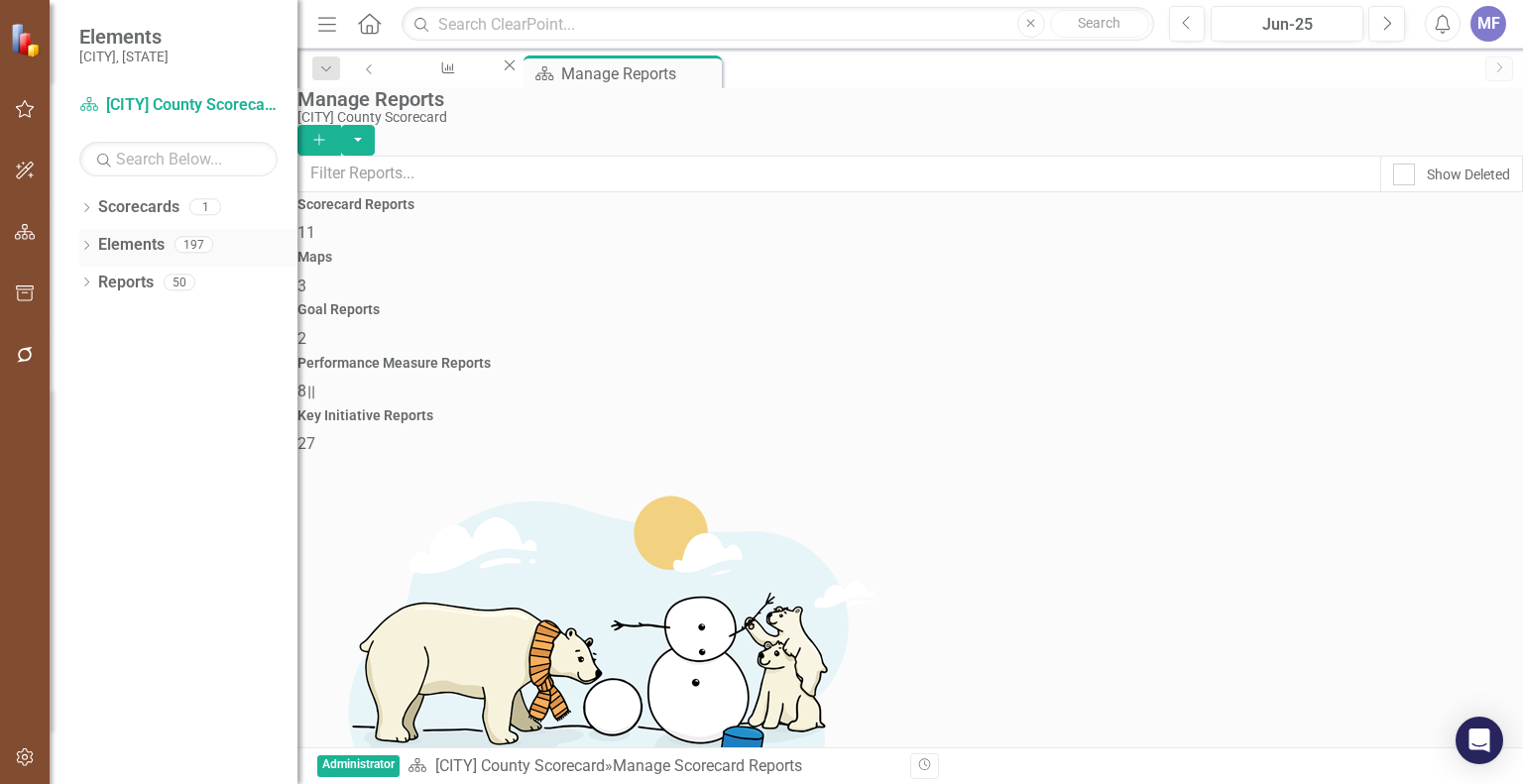 click on "Elements" at bounding box center [131, 245] 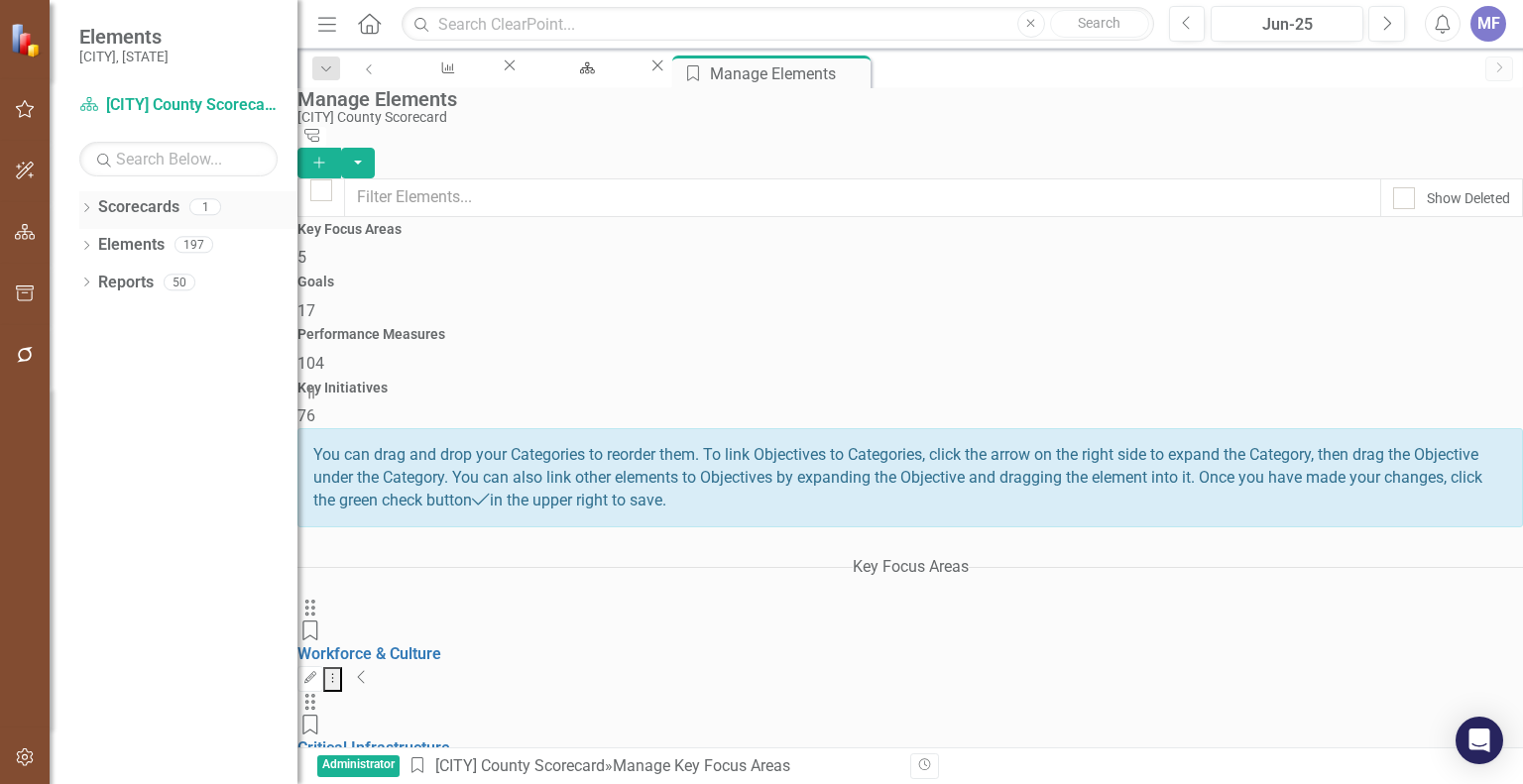 click on "Scorecards" at bounding box center (139, 207) 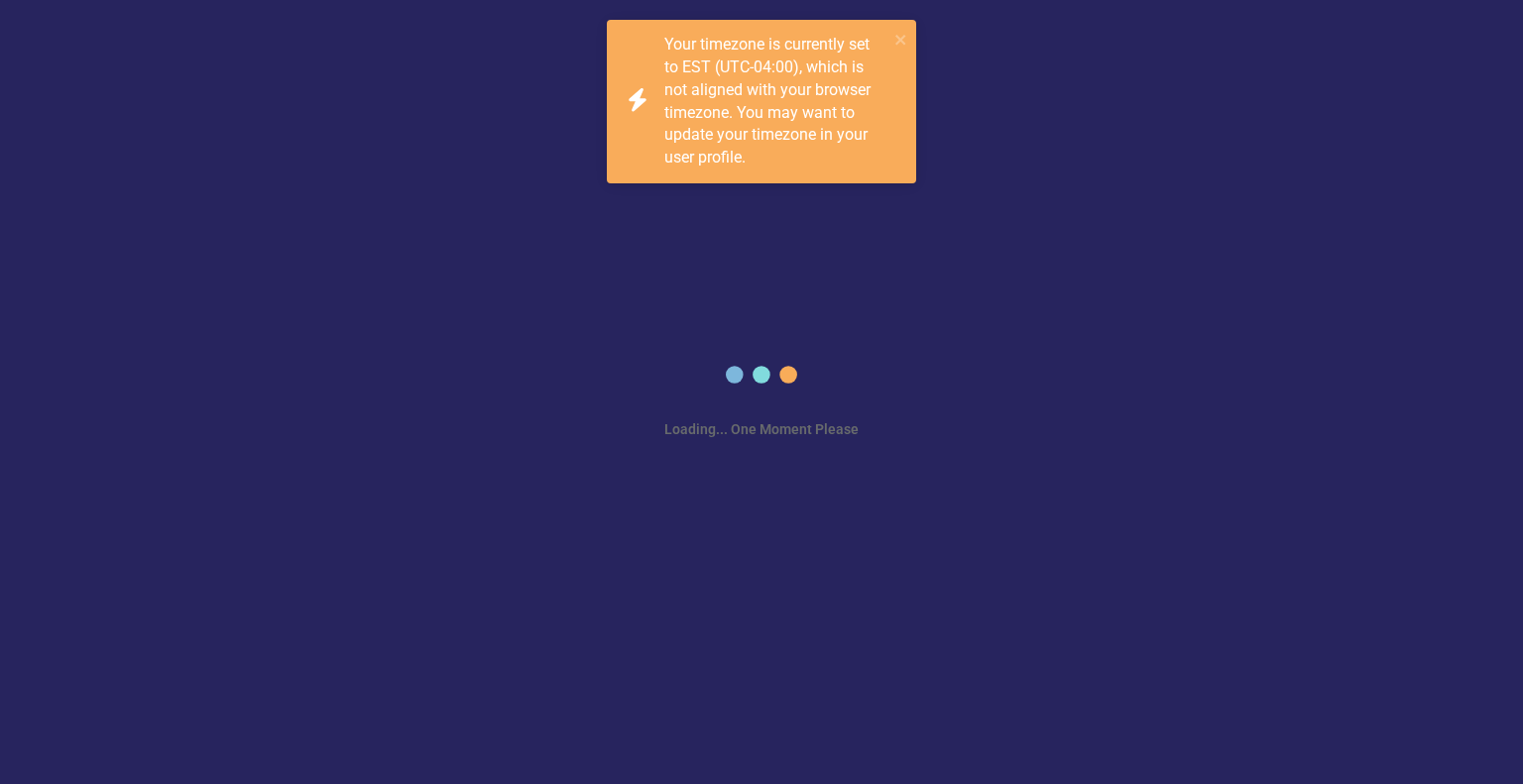 scroll, scrollTop: 0, scrollLeft: 0, axis: both 